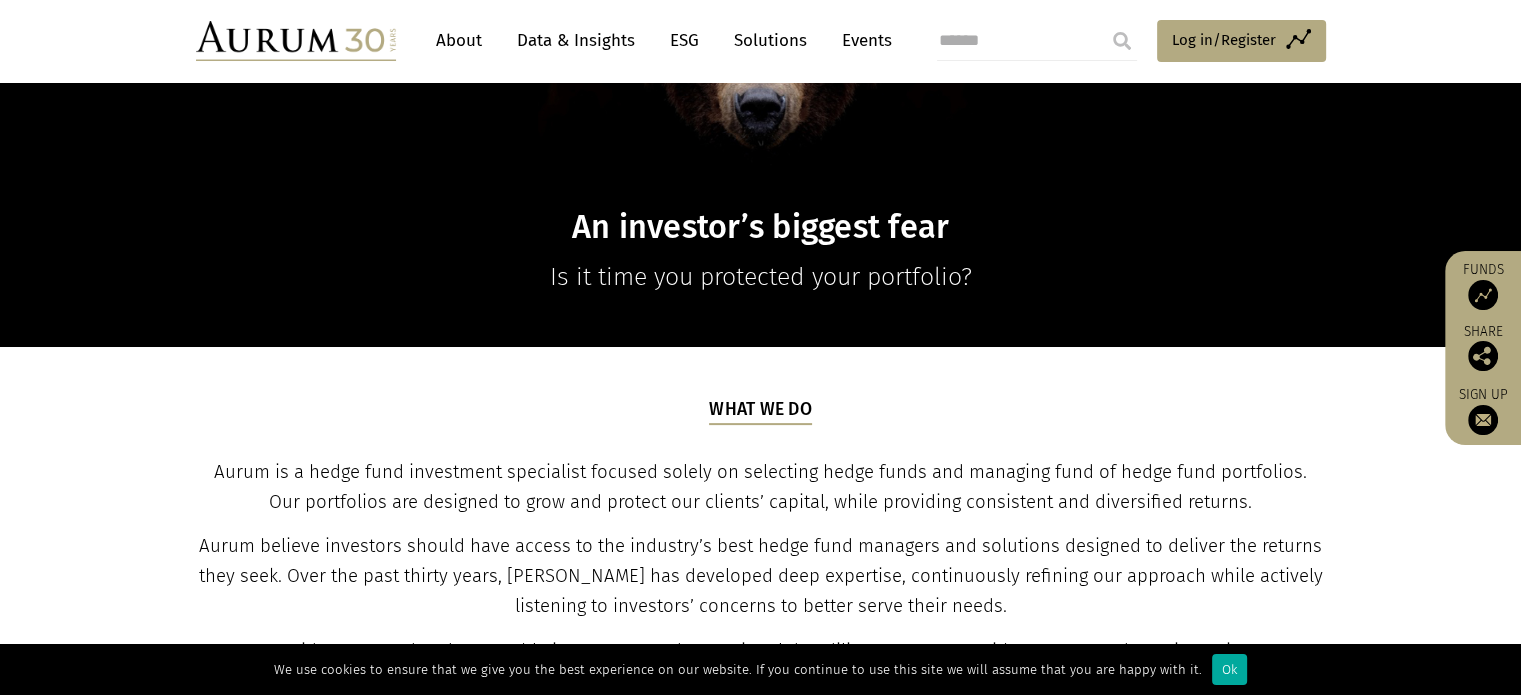 scroll, scrollTop: 400, scrollLeft: 0, axis: vertical 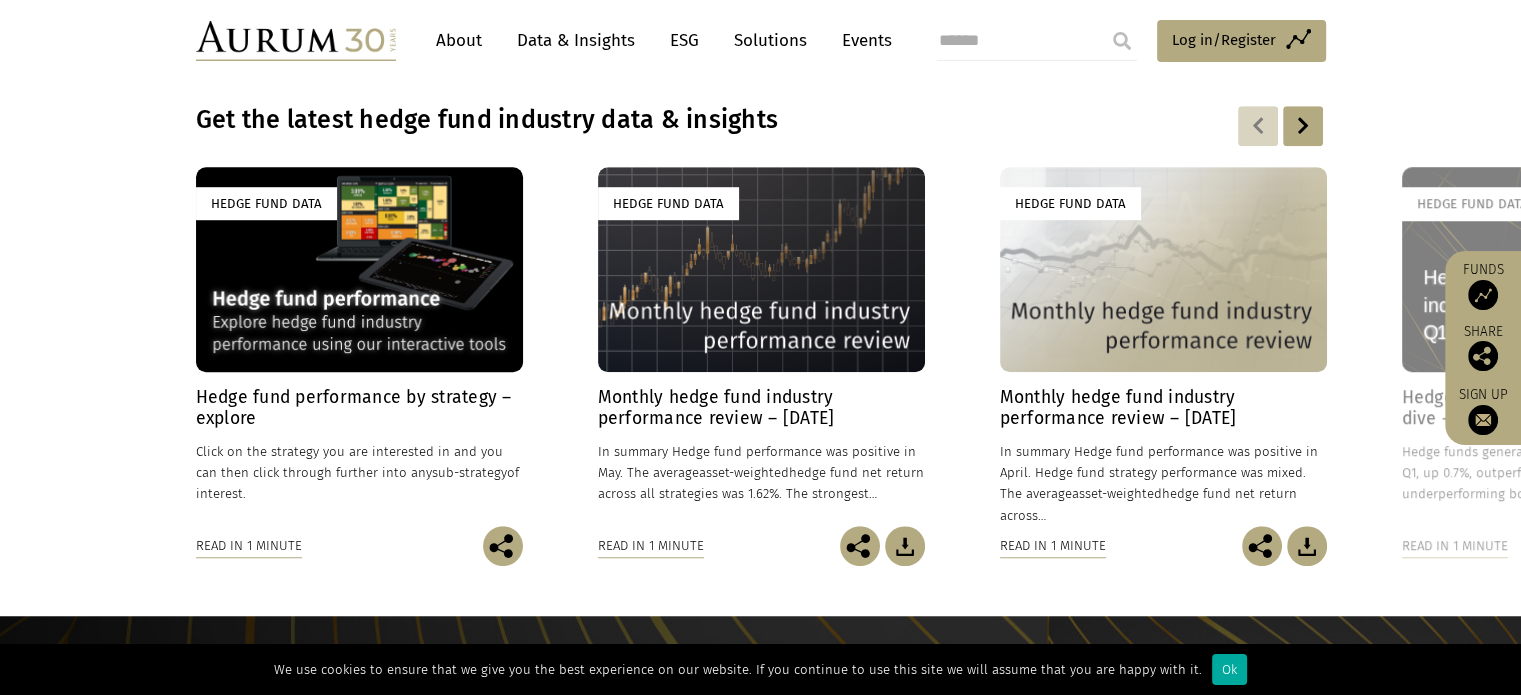 click at bounding box center [1303, 126] 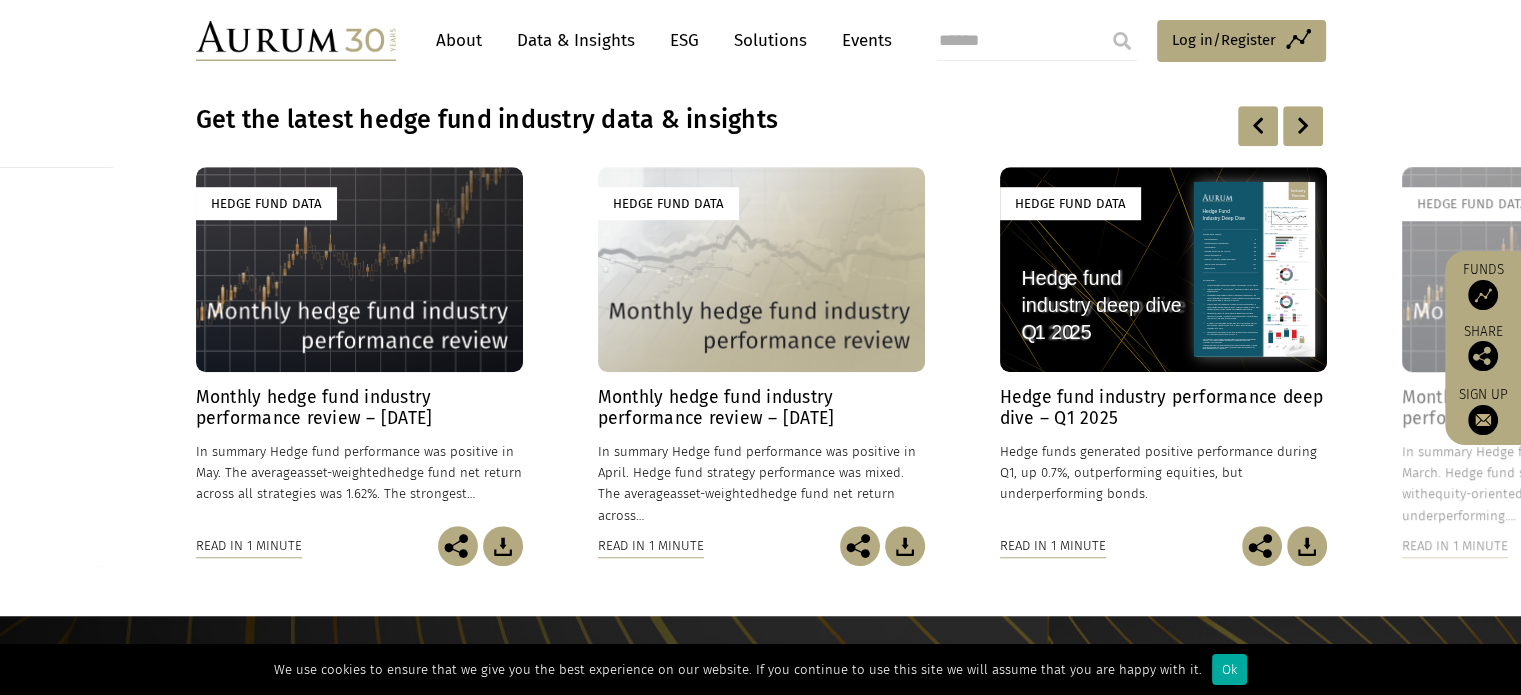 click at bounding box center [1303, 126] 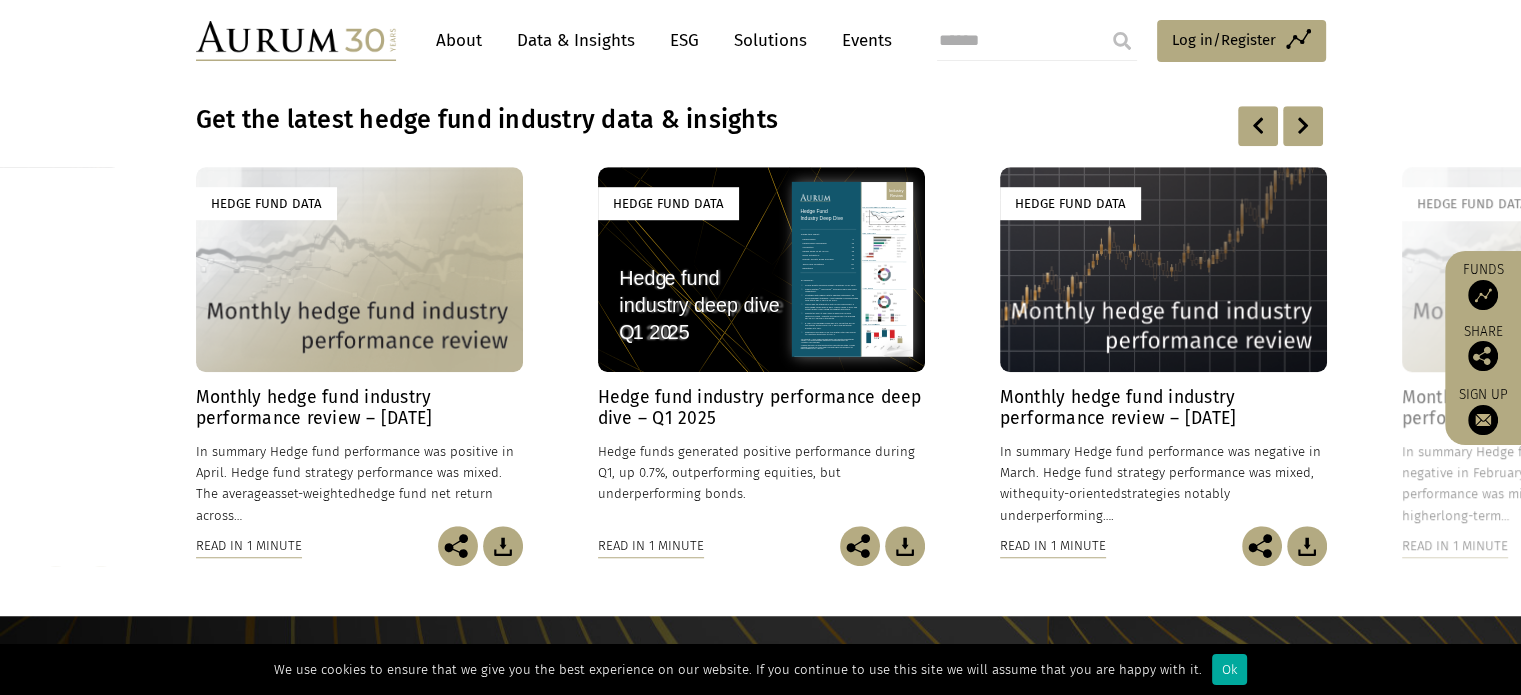 click at bounding box center [1303, 126] 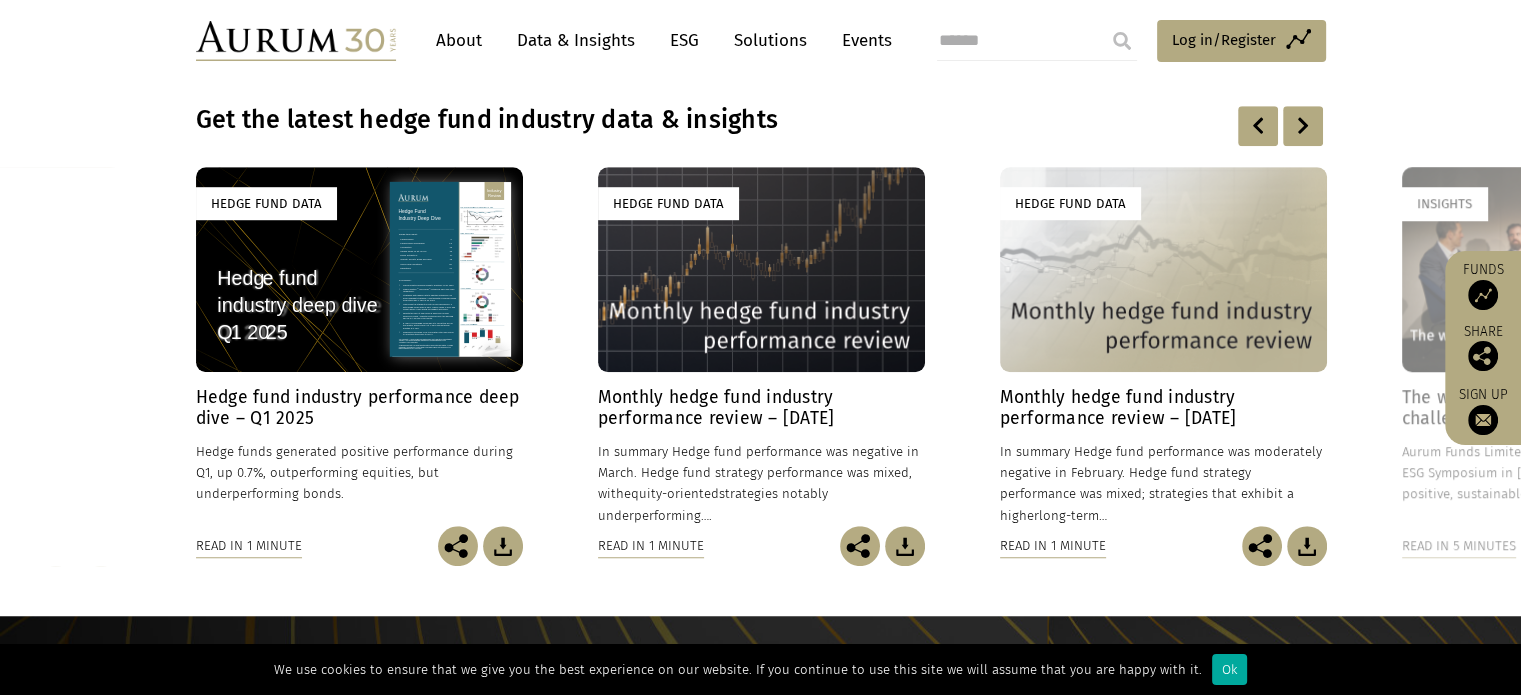 click at bounding box center [1303, 126] 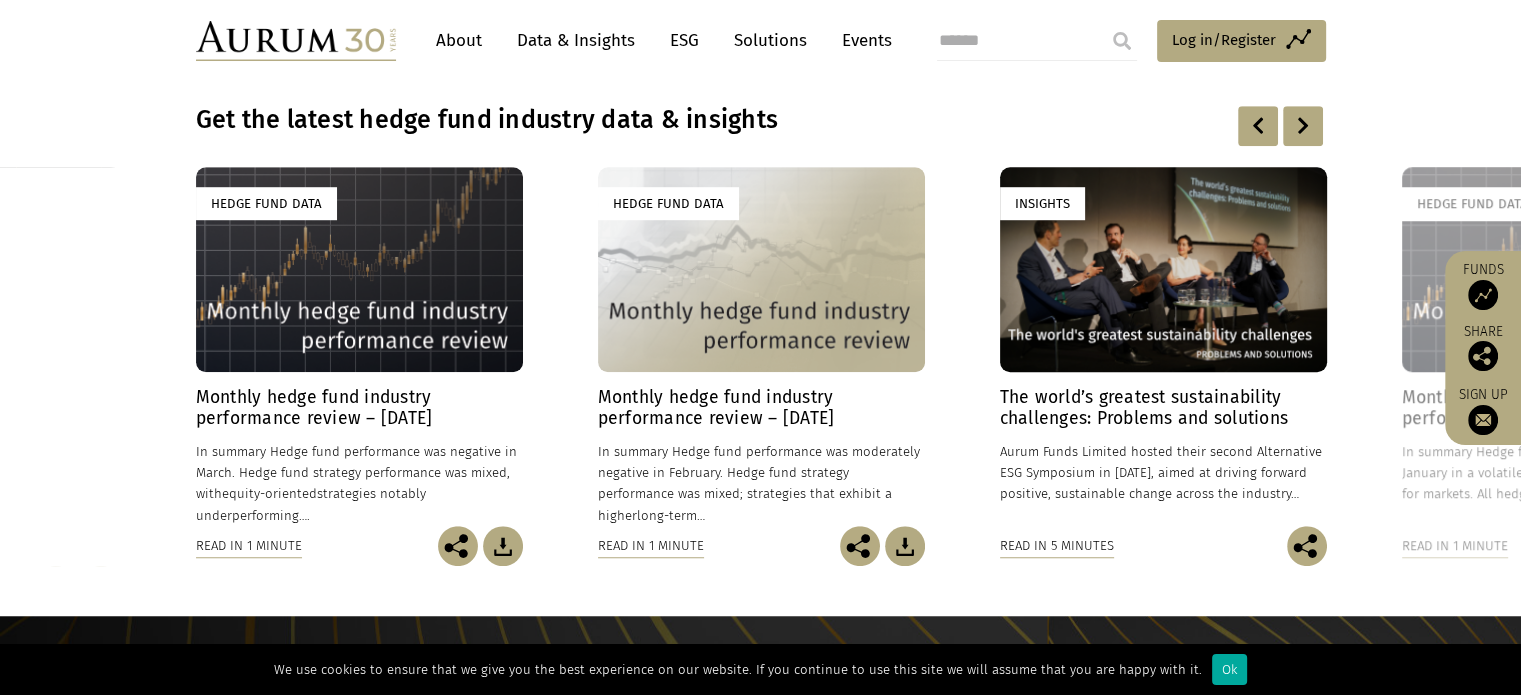 click at bounding box center [1258, 126] 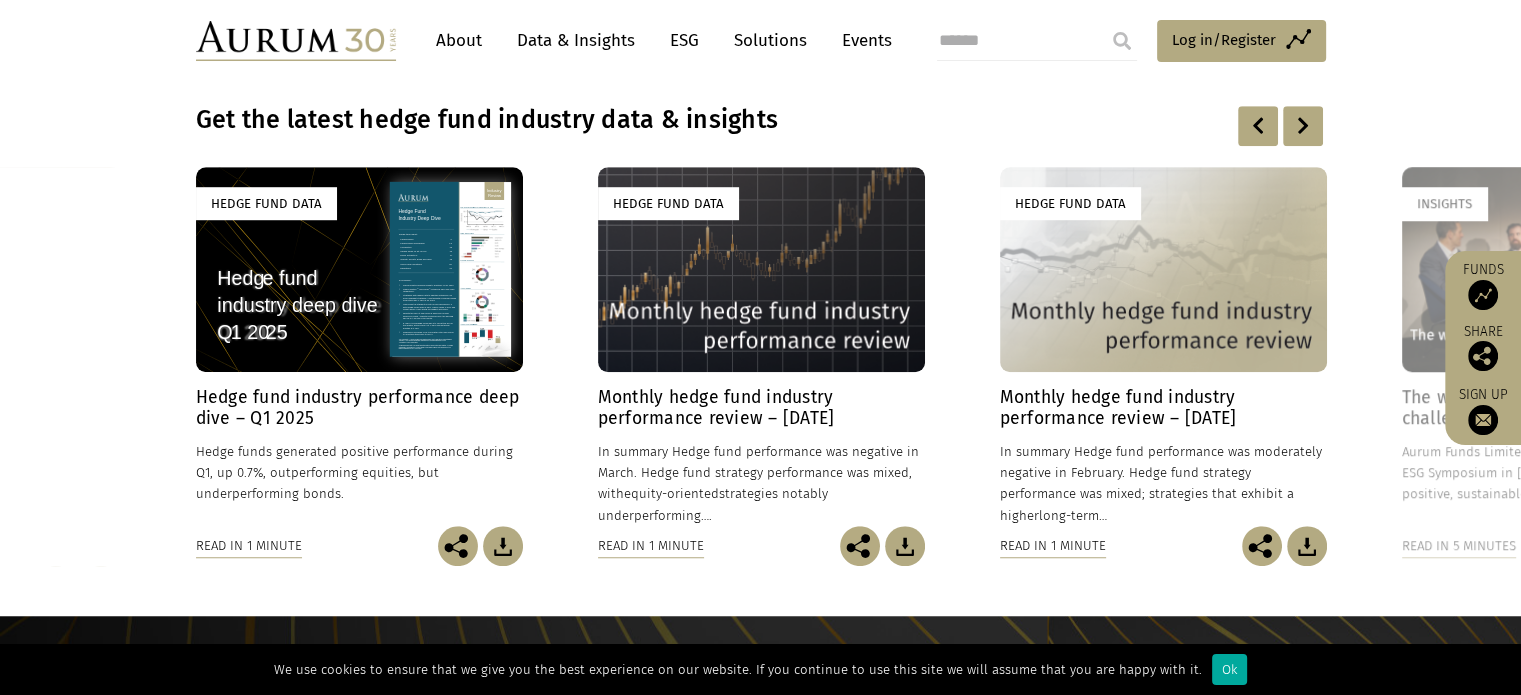 click on "Data & Insights" at bounding box center (576, 40) 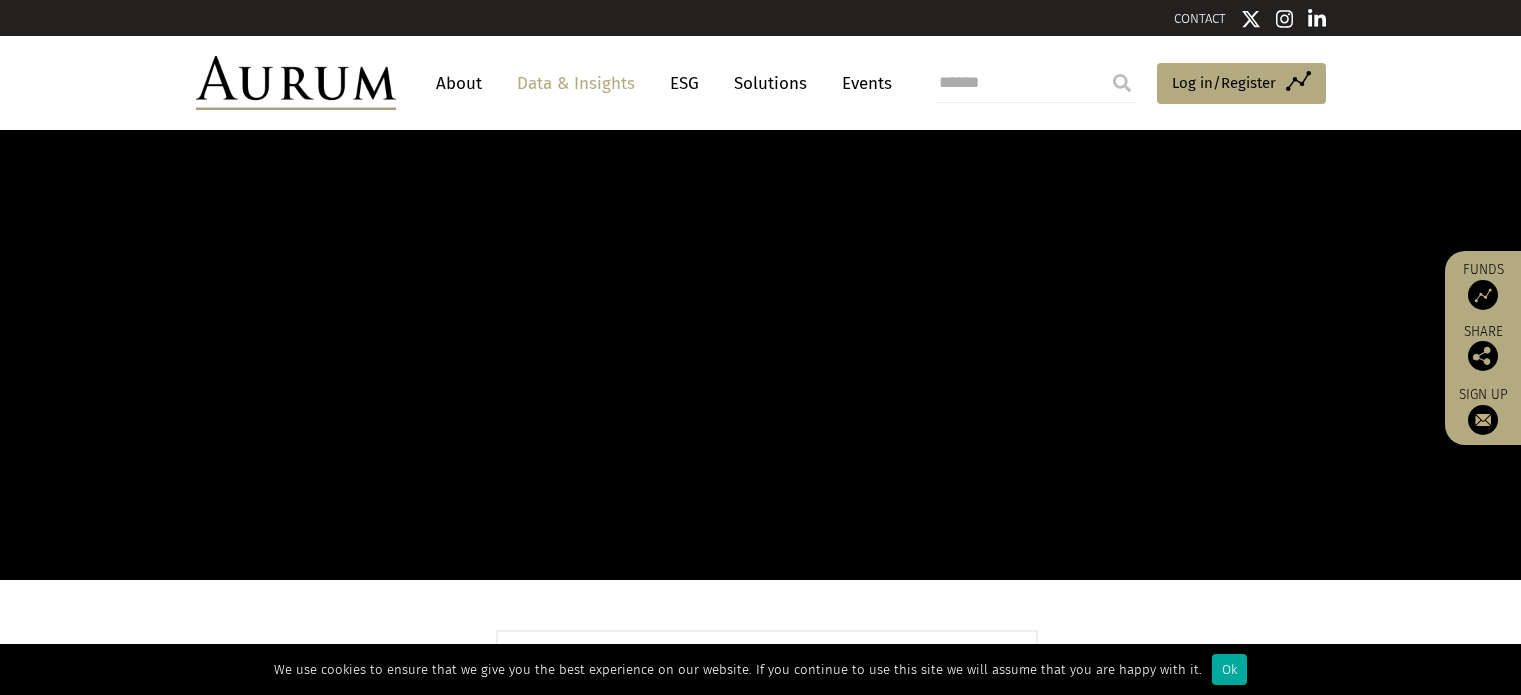 scroll, scrollTop: 0, scrollLeft: 0, axis: both 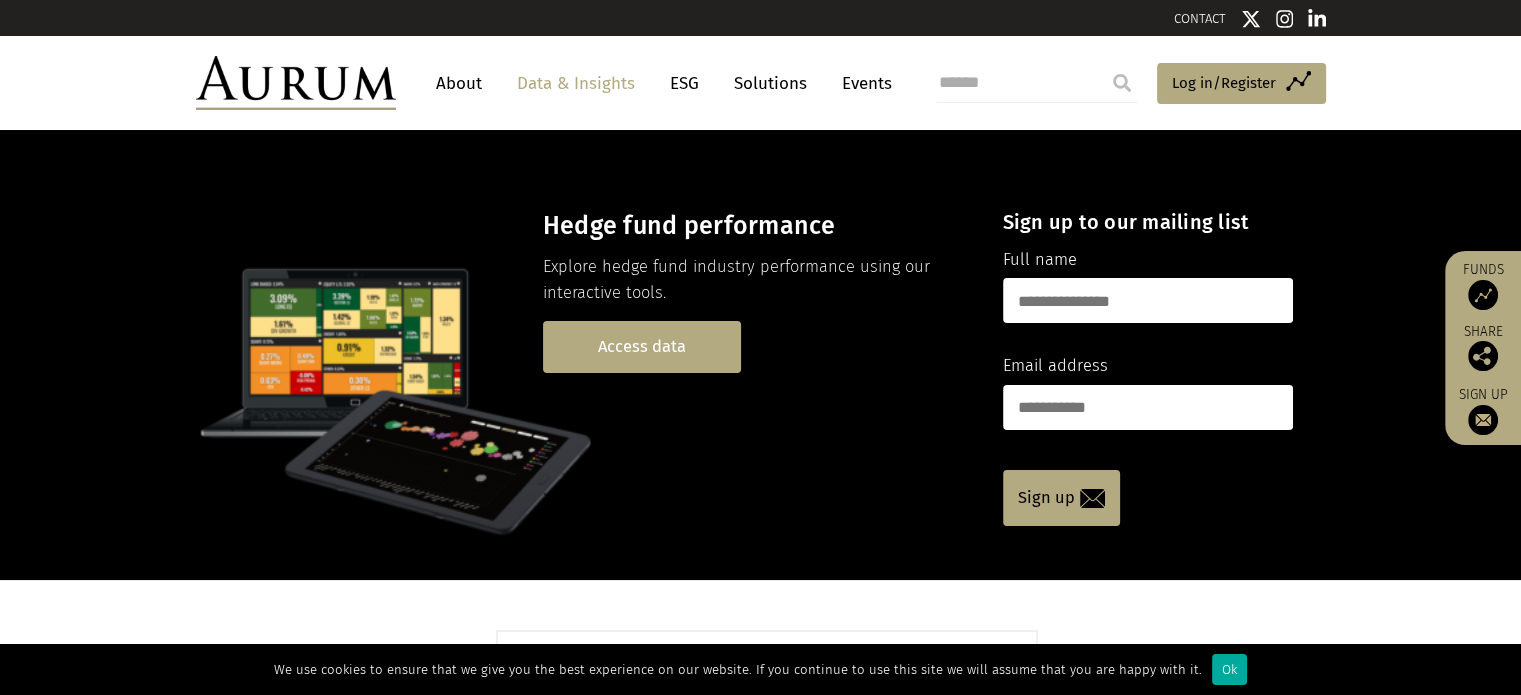 click on "Access data" at bounding box center (642, 346) 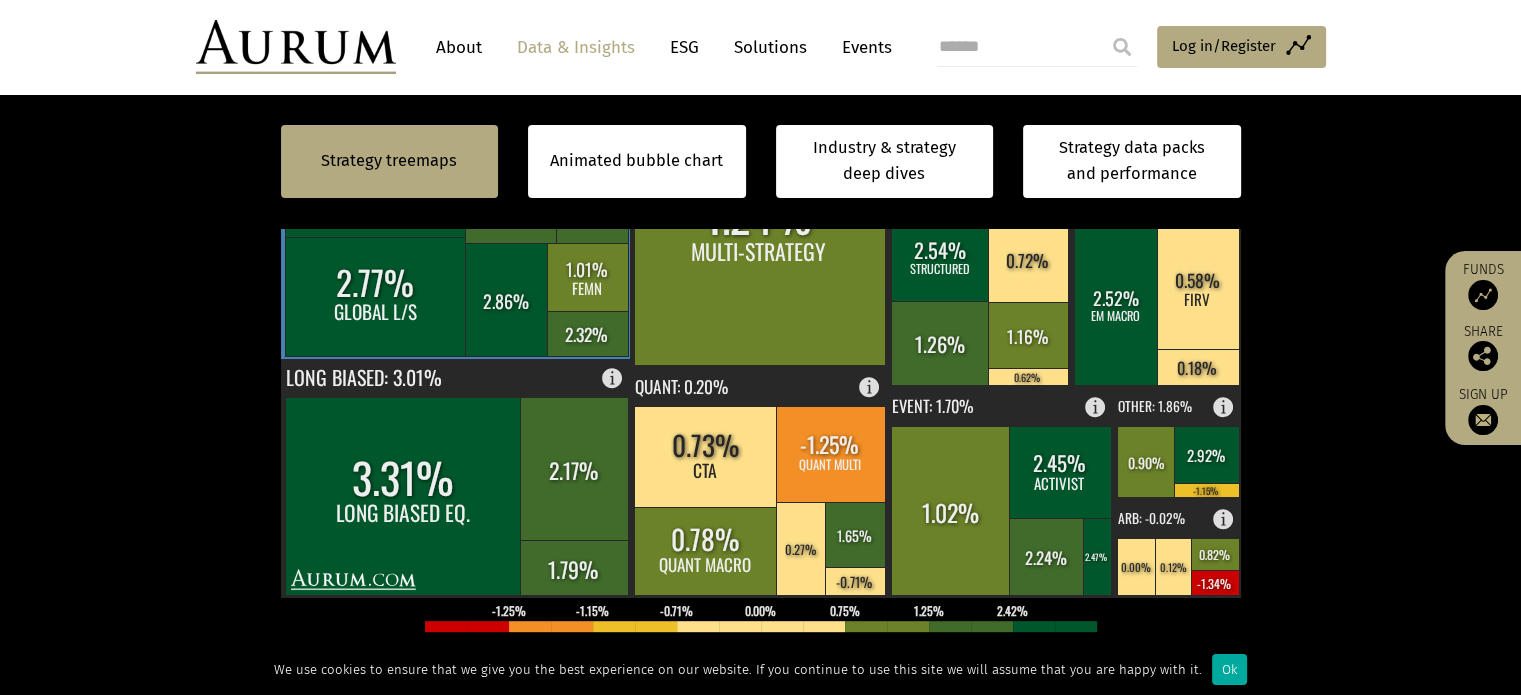 scroll, scrollTop: 800, scrollLeft: 0, axis: vertical 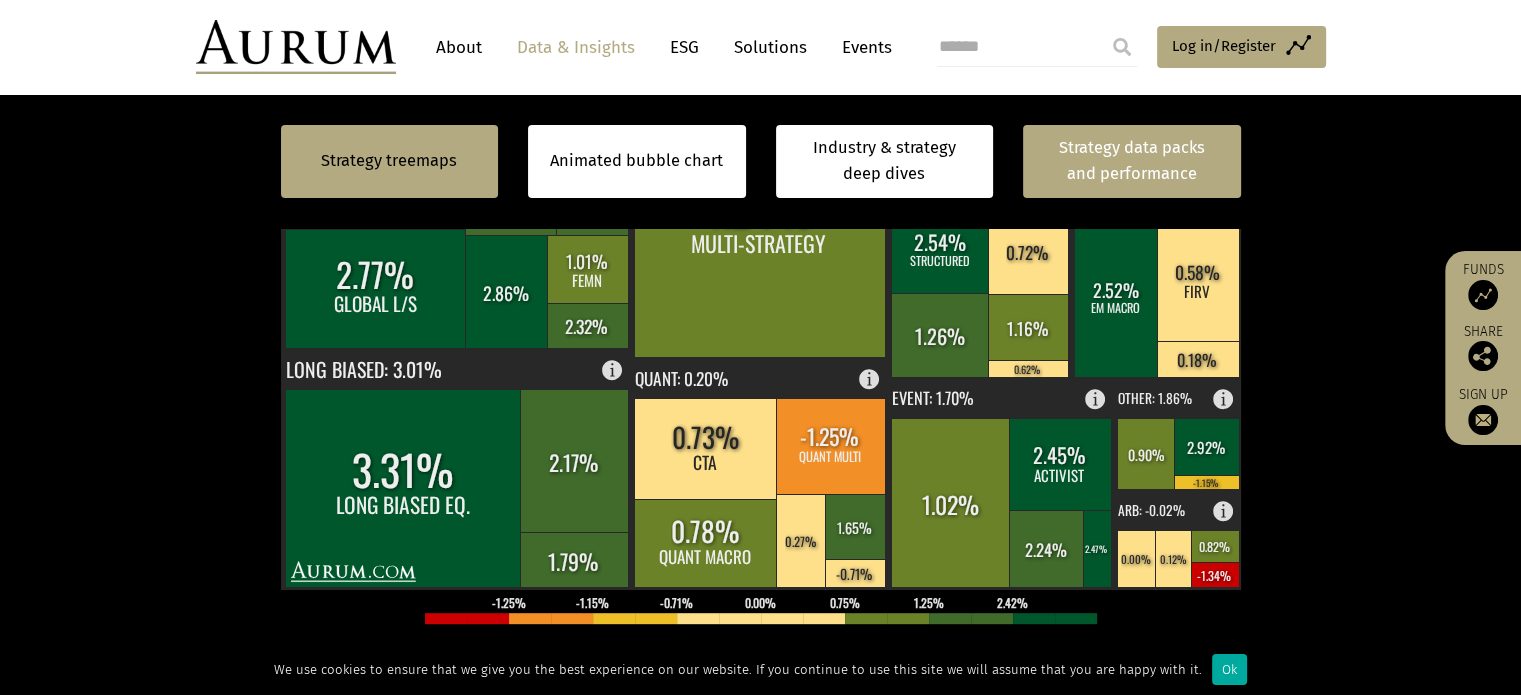 click on "Strategy data packs and performance" at bounding box center [1132, 161] 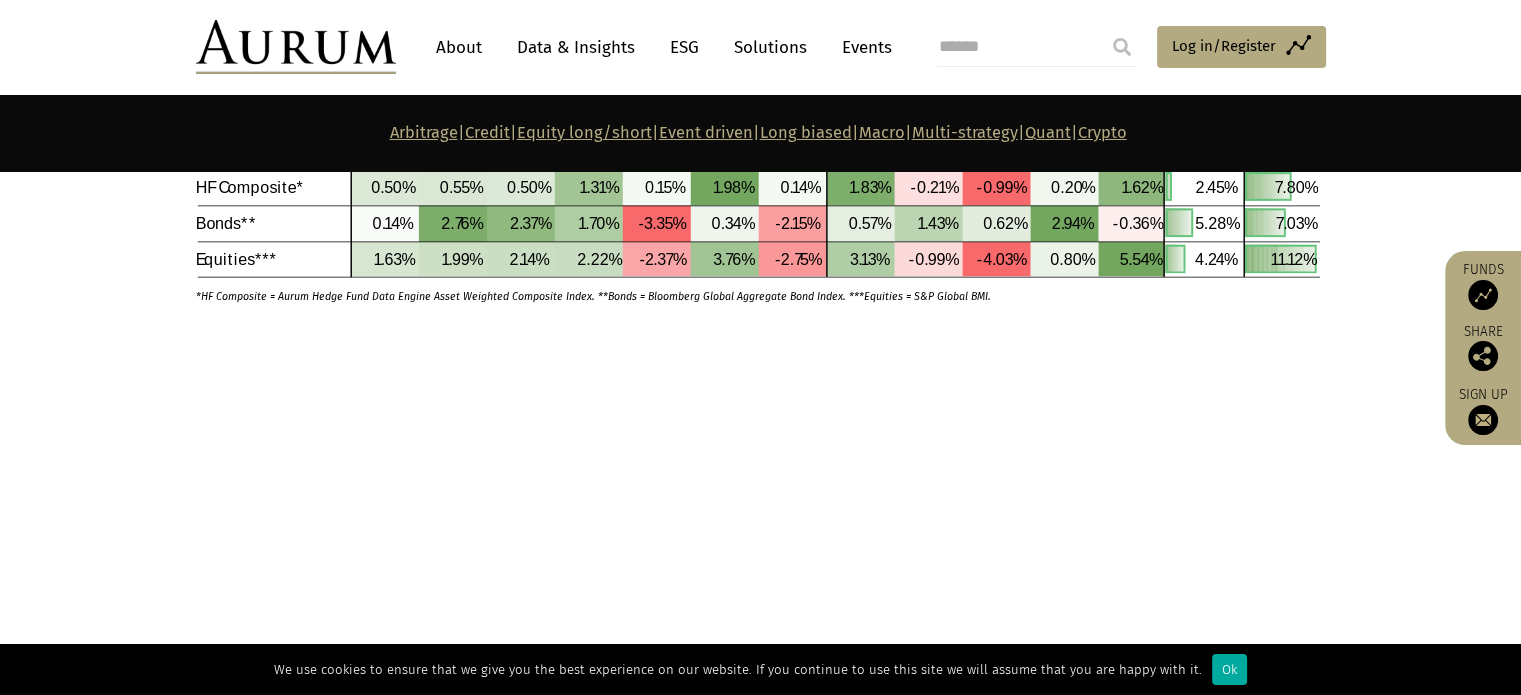 scroll, scrollTop: 6400, scrollLeft: 0, axis: vertical 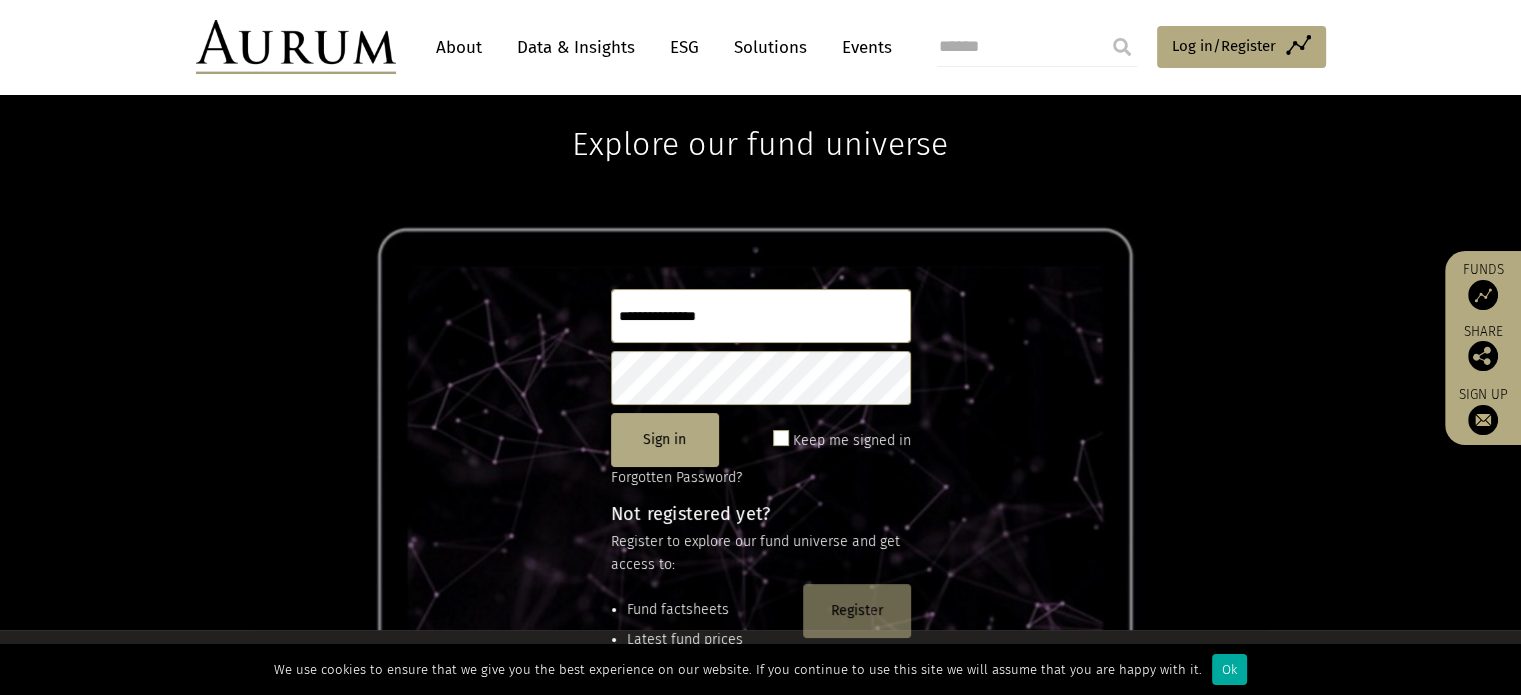 click on "Register" 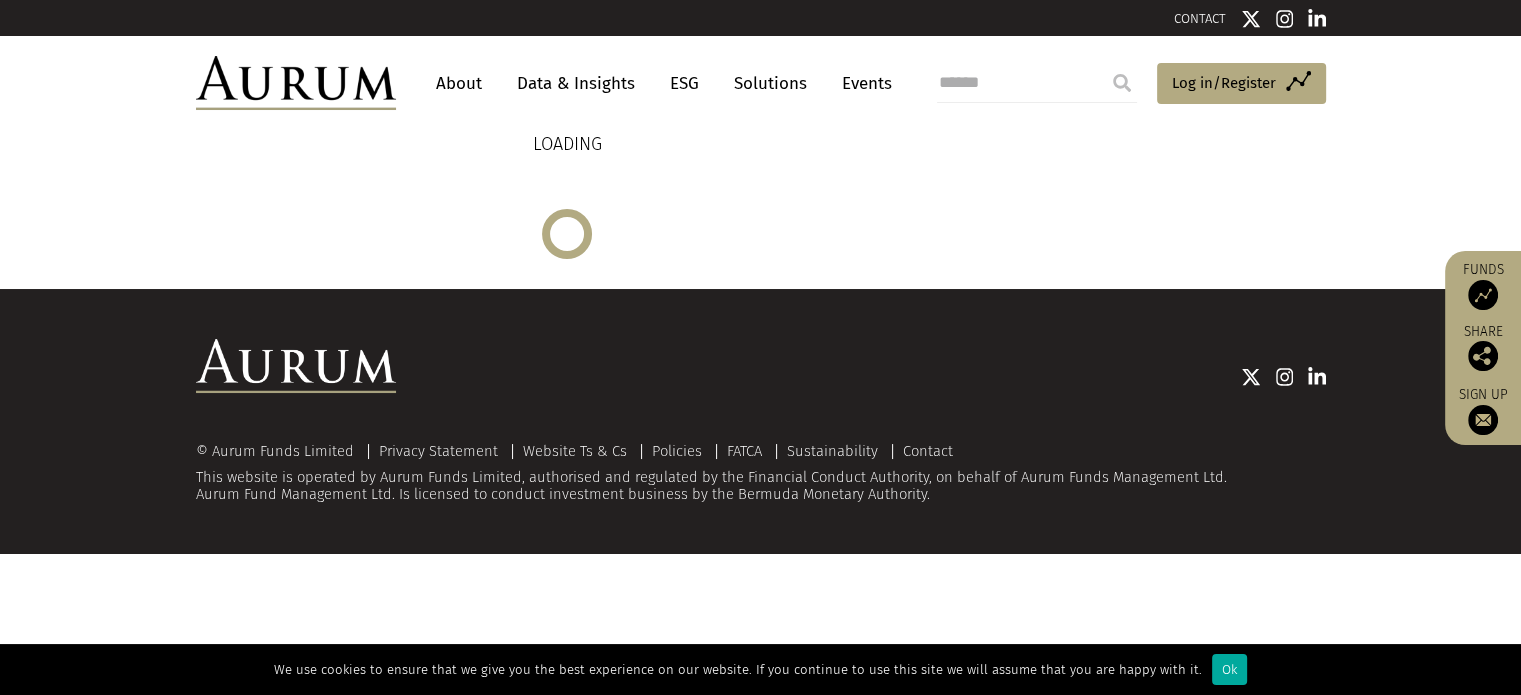 scroll, scrollTop: 0, scrollLeft: 0, axis: both 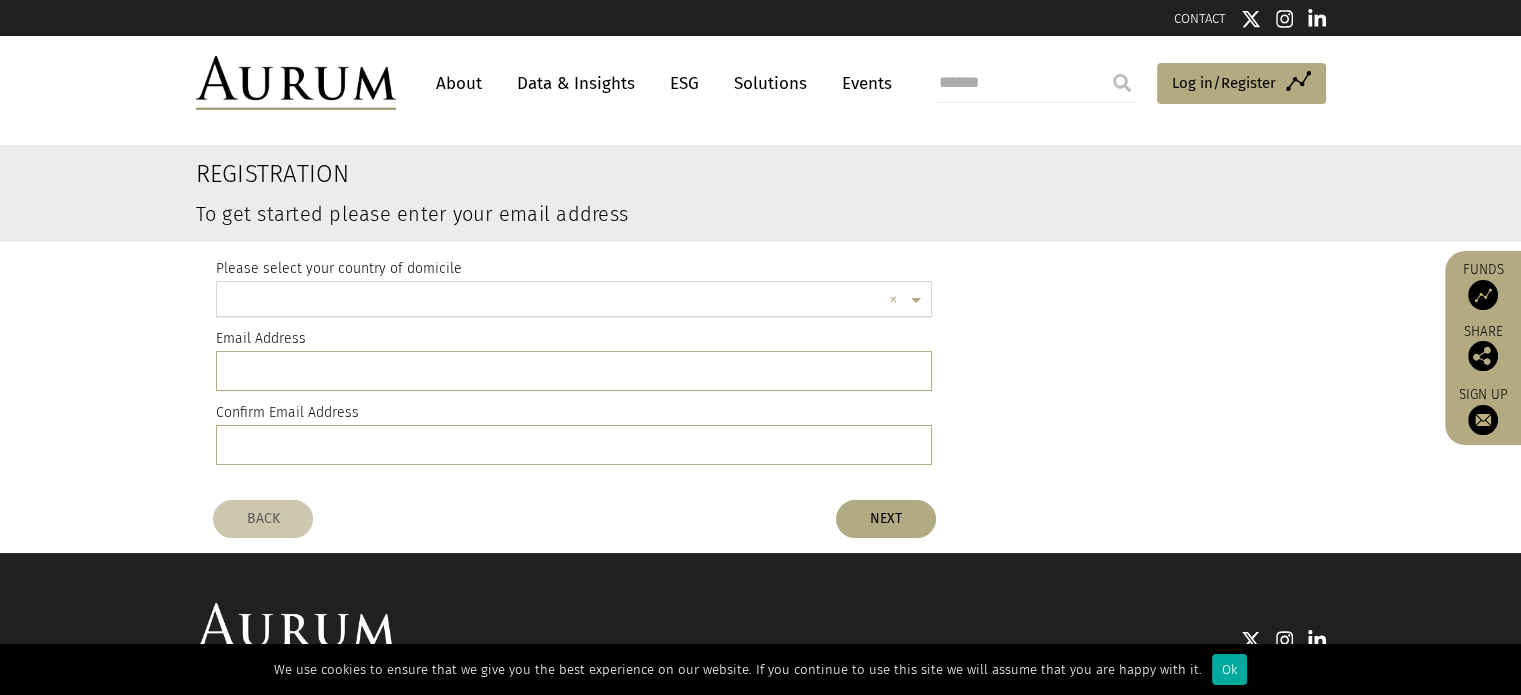 click at bounding box center [554, 303] 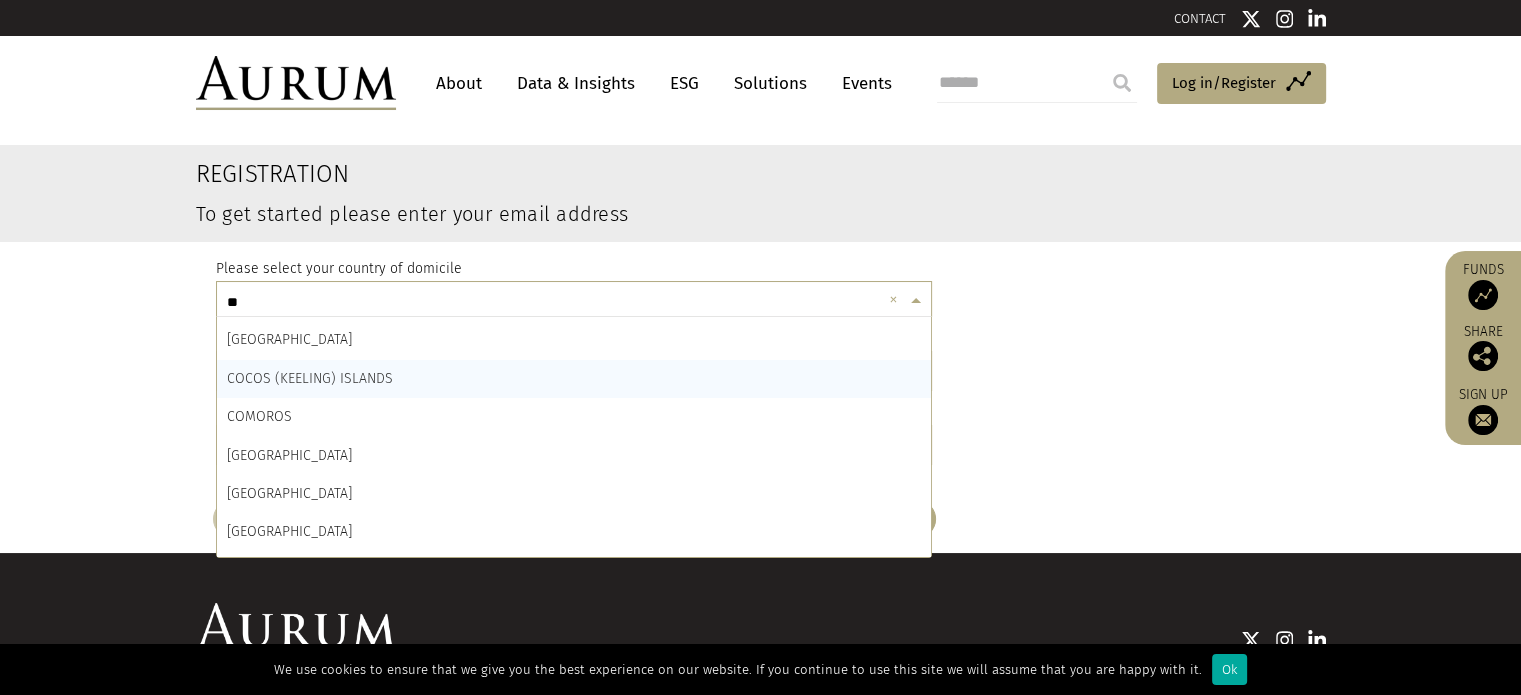 scroll, scrollTop: 105, scrollLeft: 0, axis: vertical 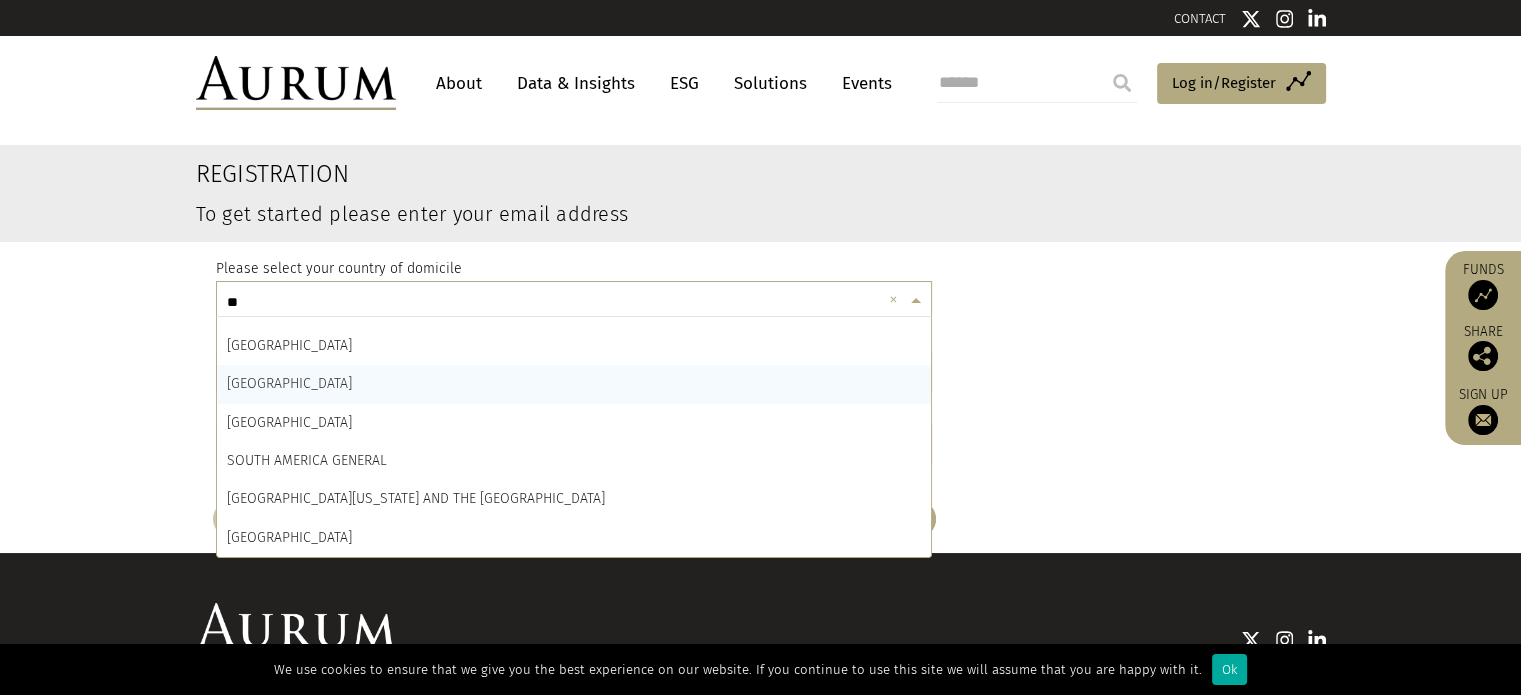 type on "***" 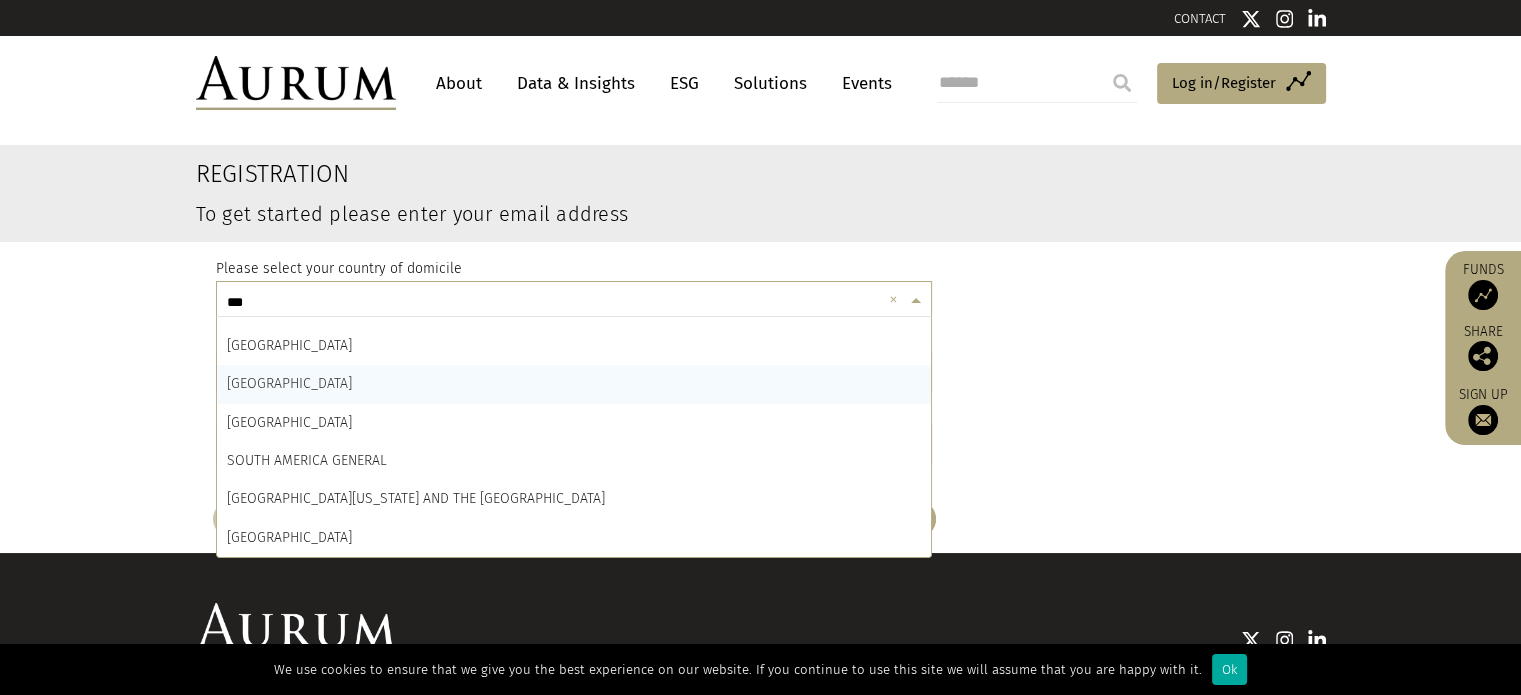 scroll, scrollTop: 0, scrollLeft: 0, axis: both 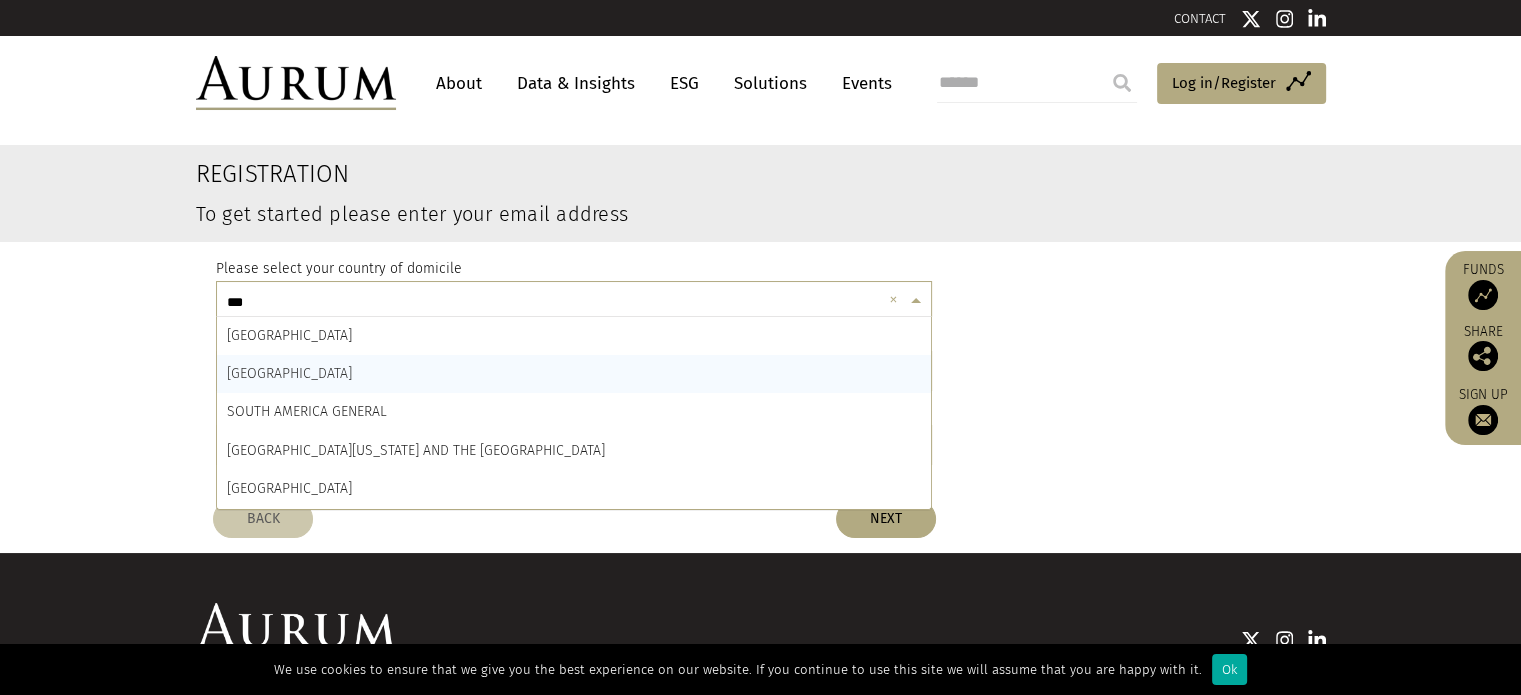 click on "[GEOGRAPHIC_DATA]" at bounding box center [289, 373] 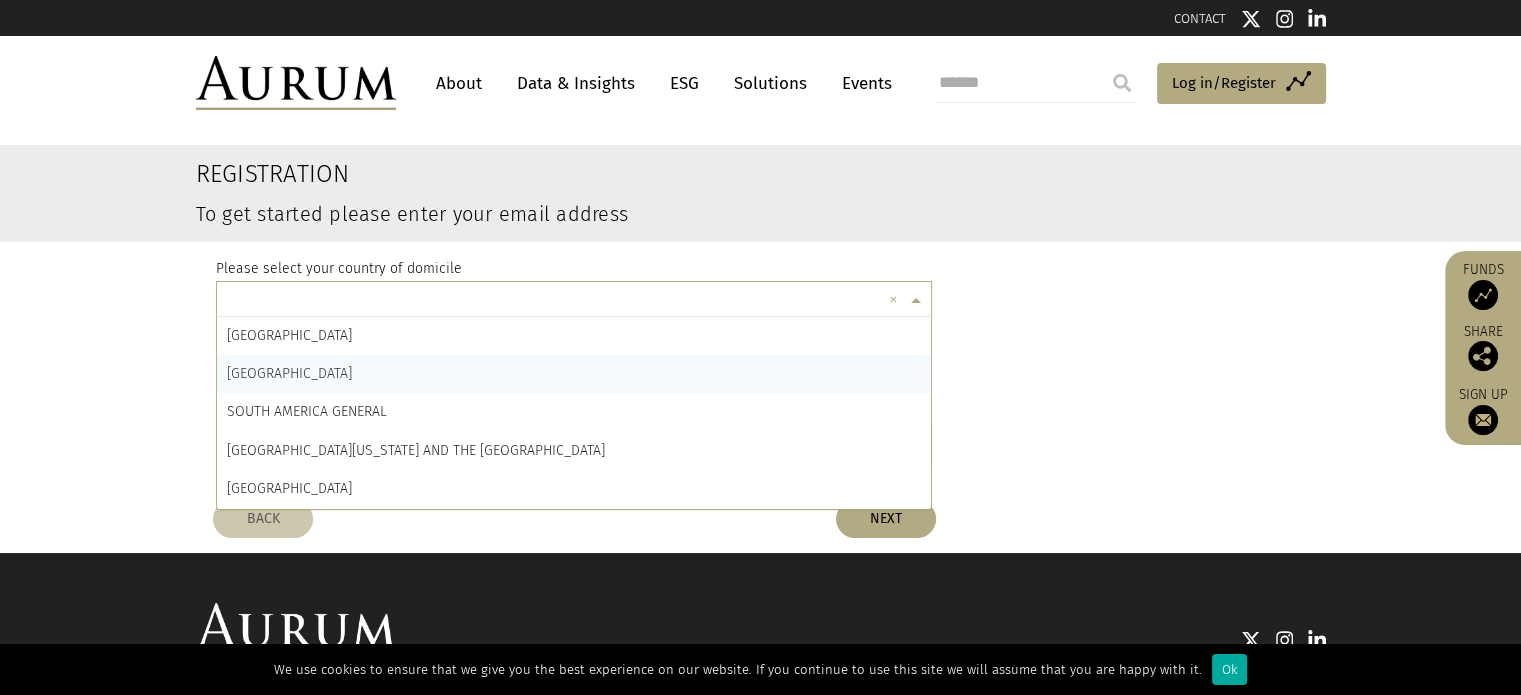 click at bounding box center (574, 371) 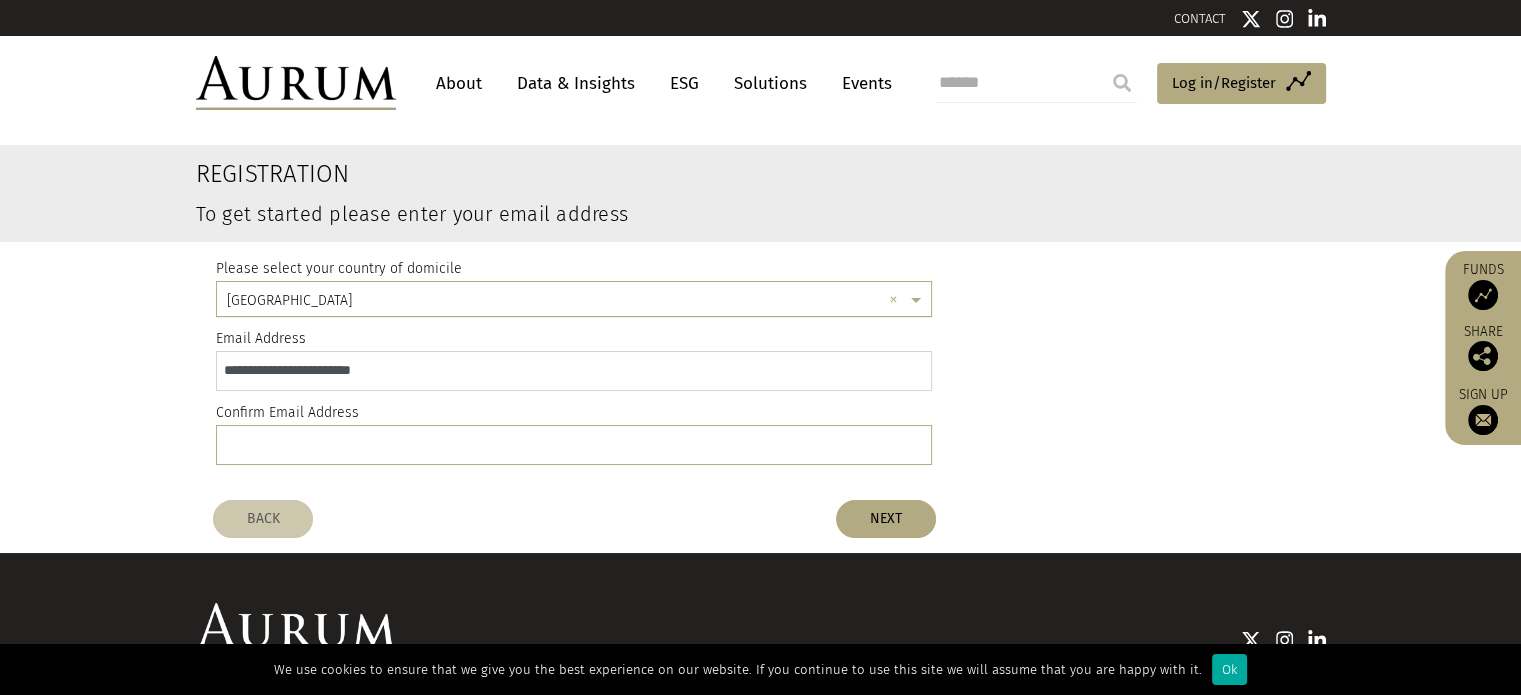 type on "**********" 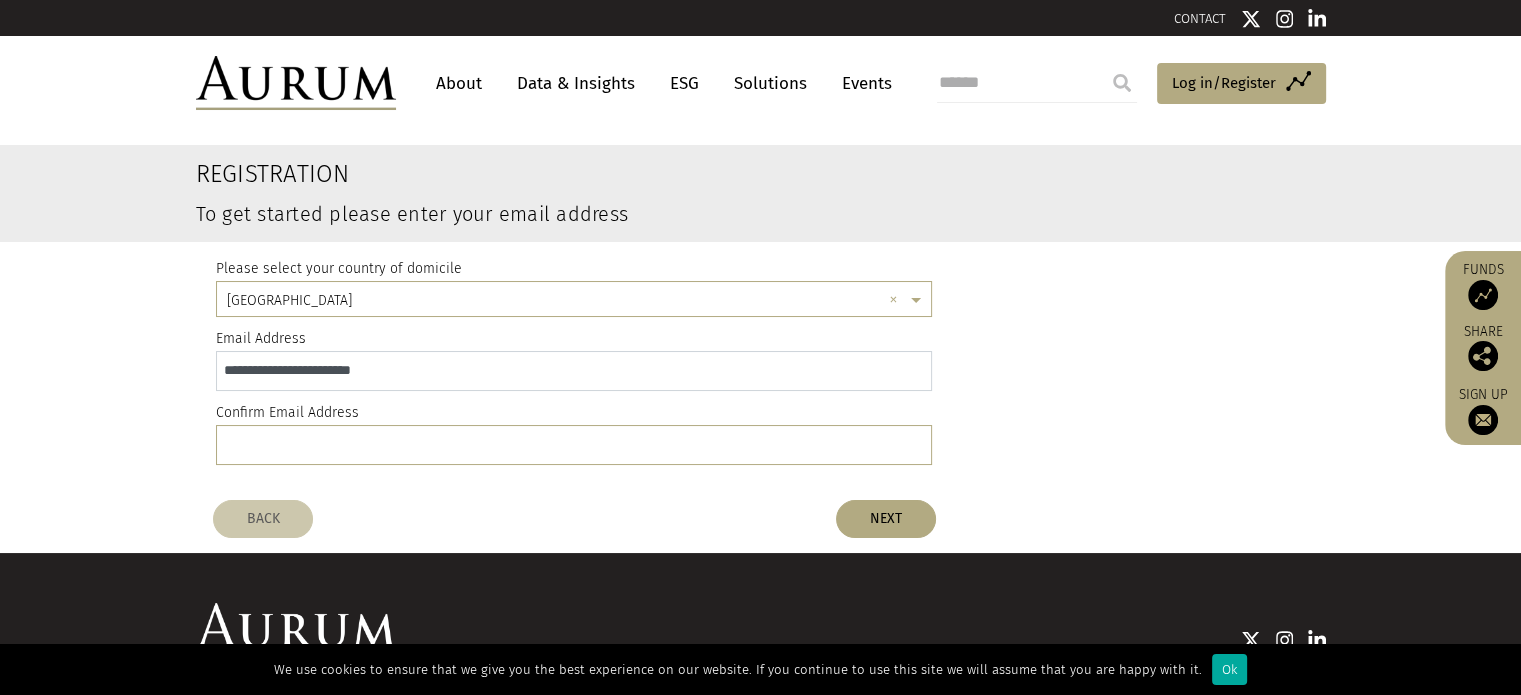 drag, startPoint x: 279, startPoint y: 373, endPoint x: 2, endPoint y: 357, distance: 277.4617 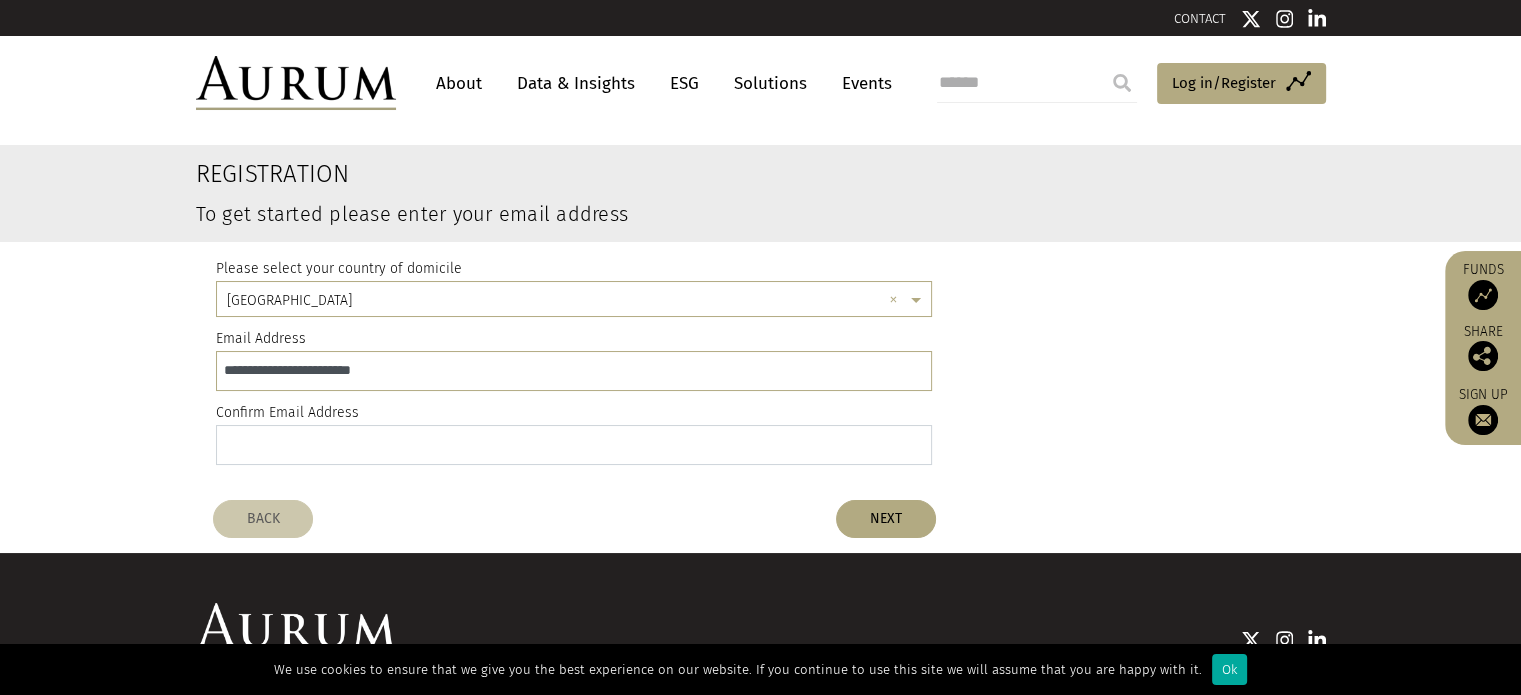 click at bounding box center [574, 445] 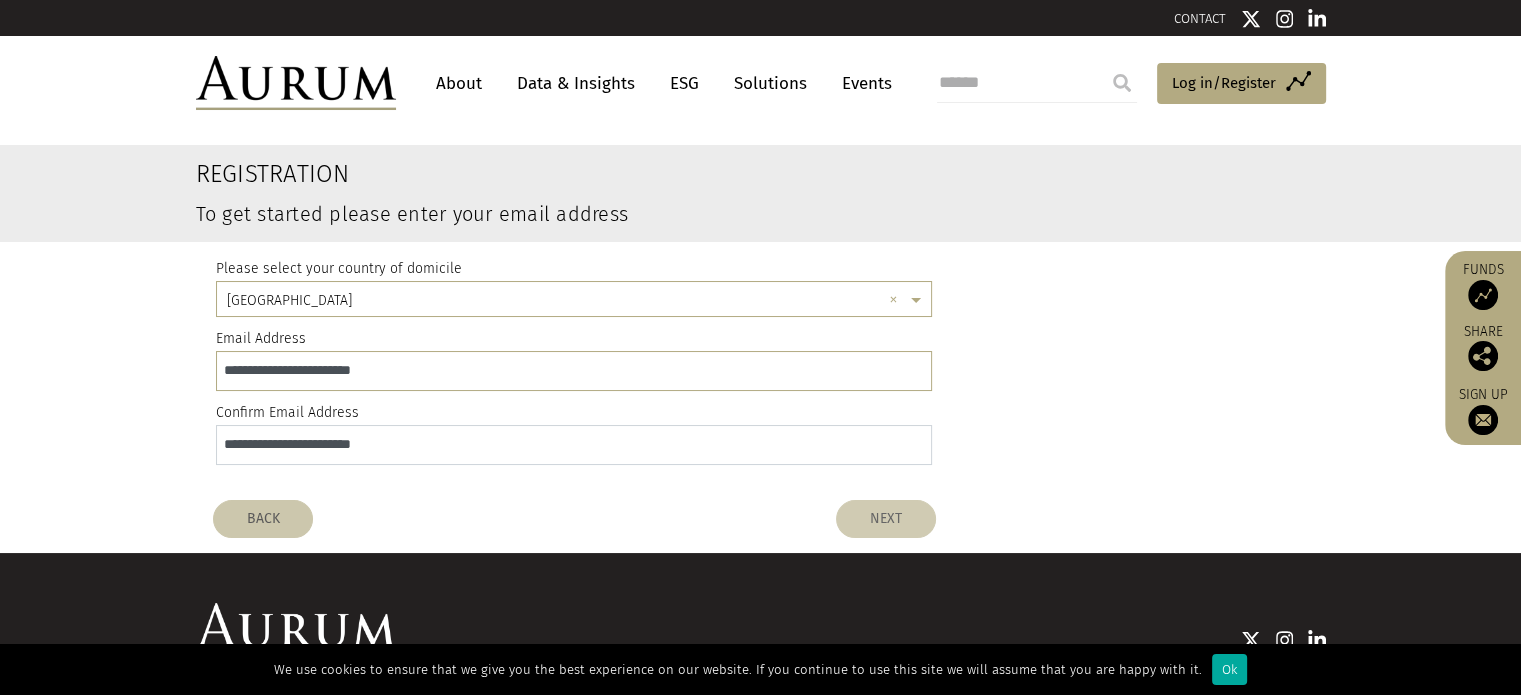 type on "**********" 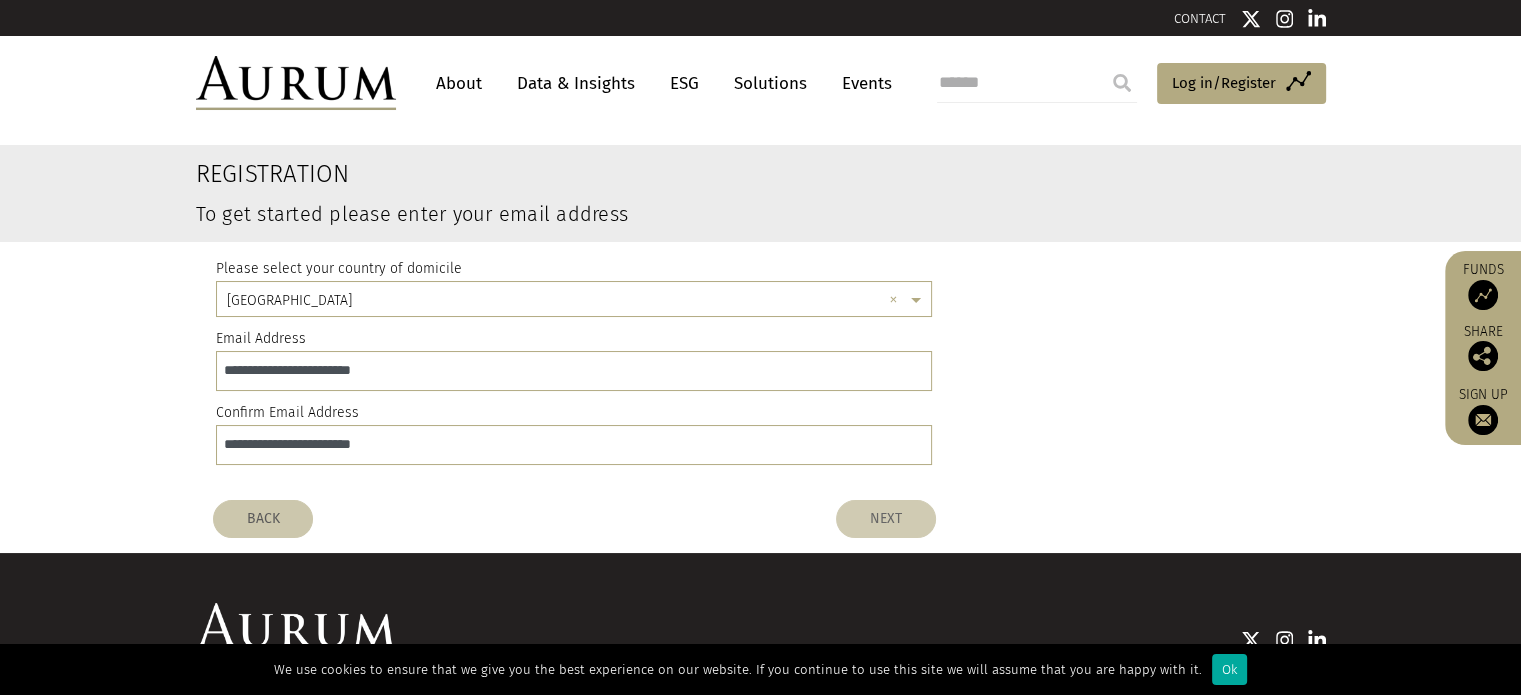 click on "NEXT" at bounding box center (886, 519) 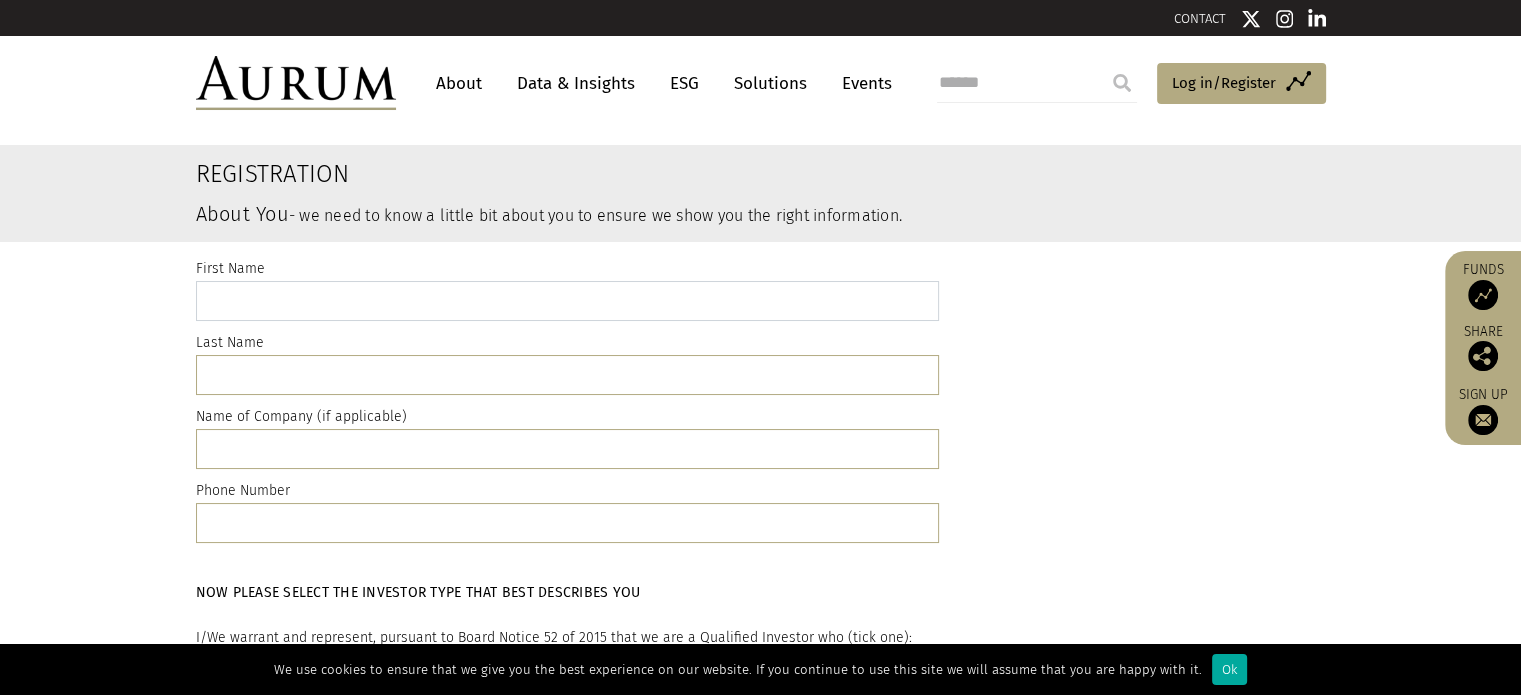 click at bounding box center (567, 301) 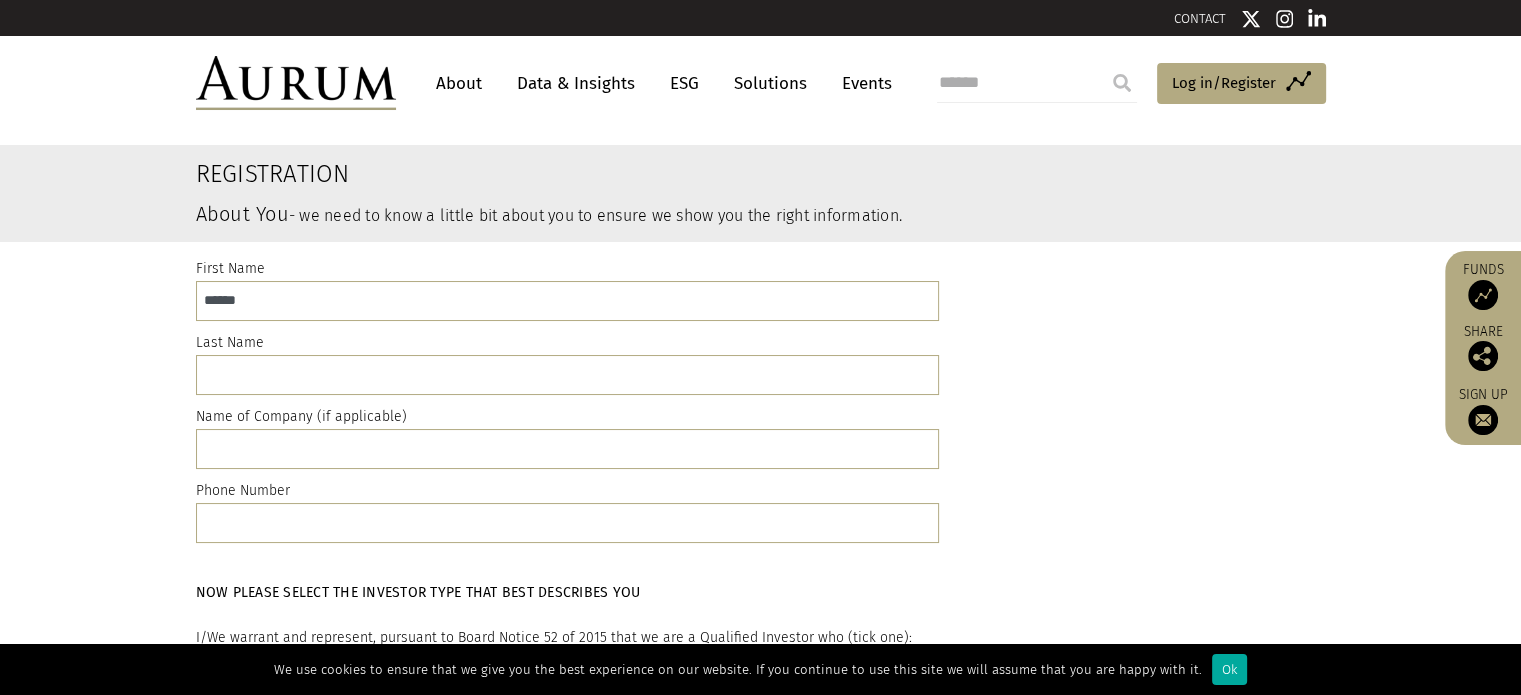 type on "*********" 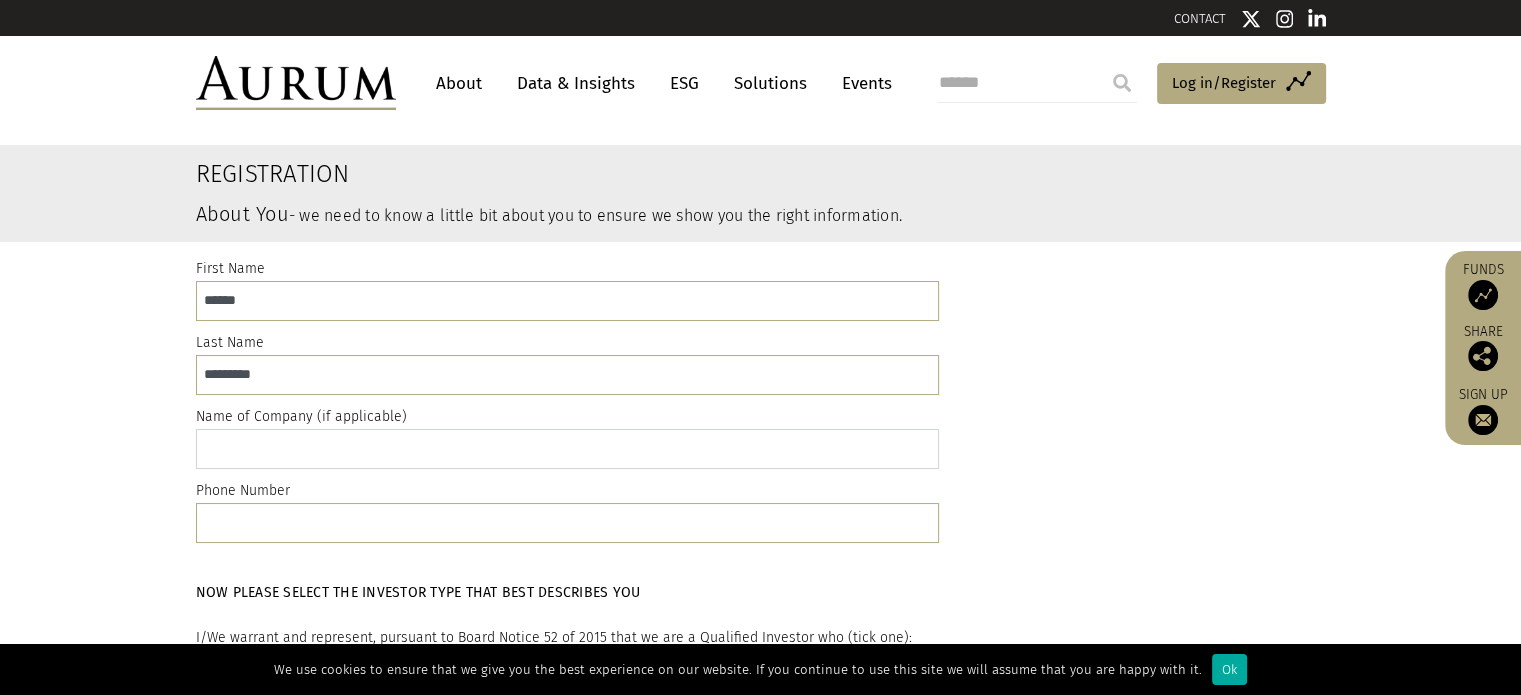 click at bounding box center (567, 449) 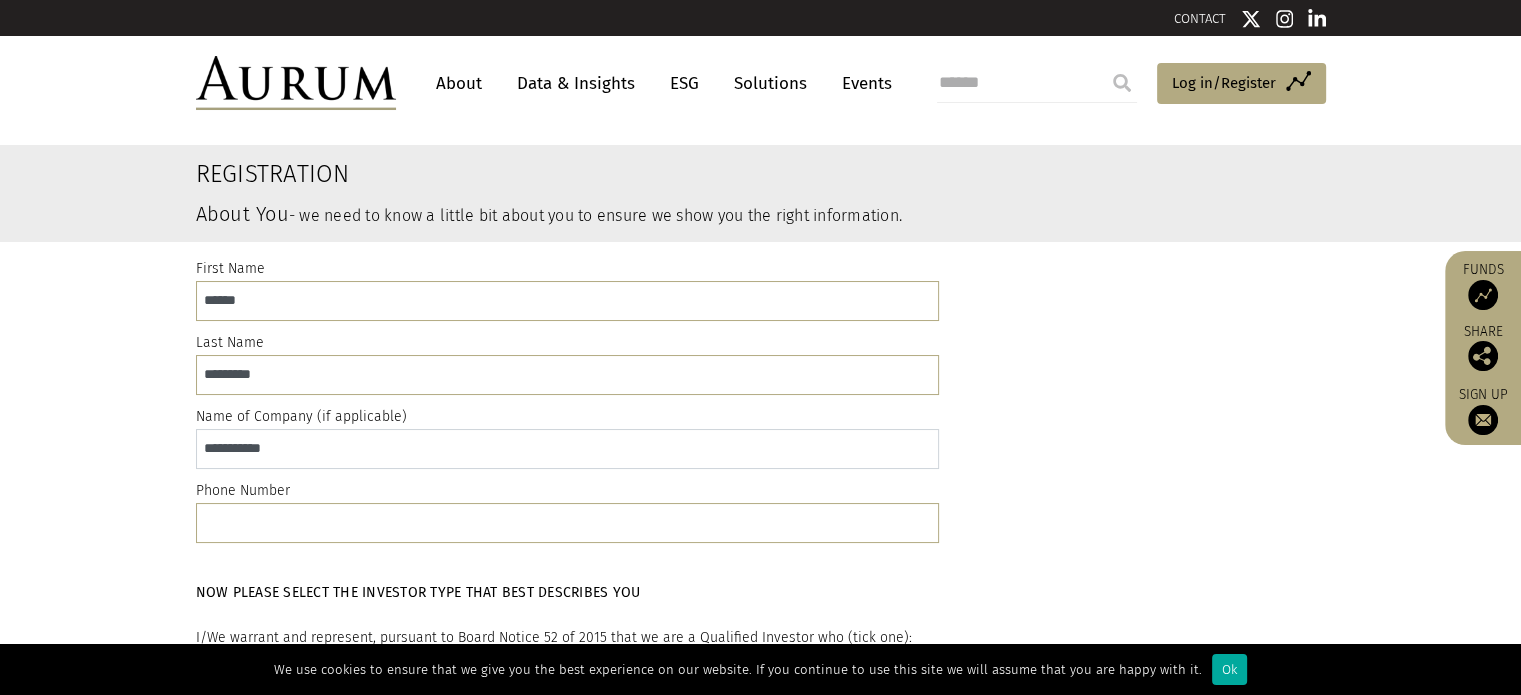 type on "**********" 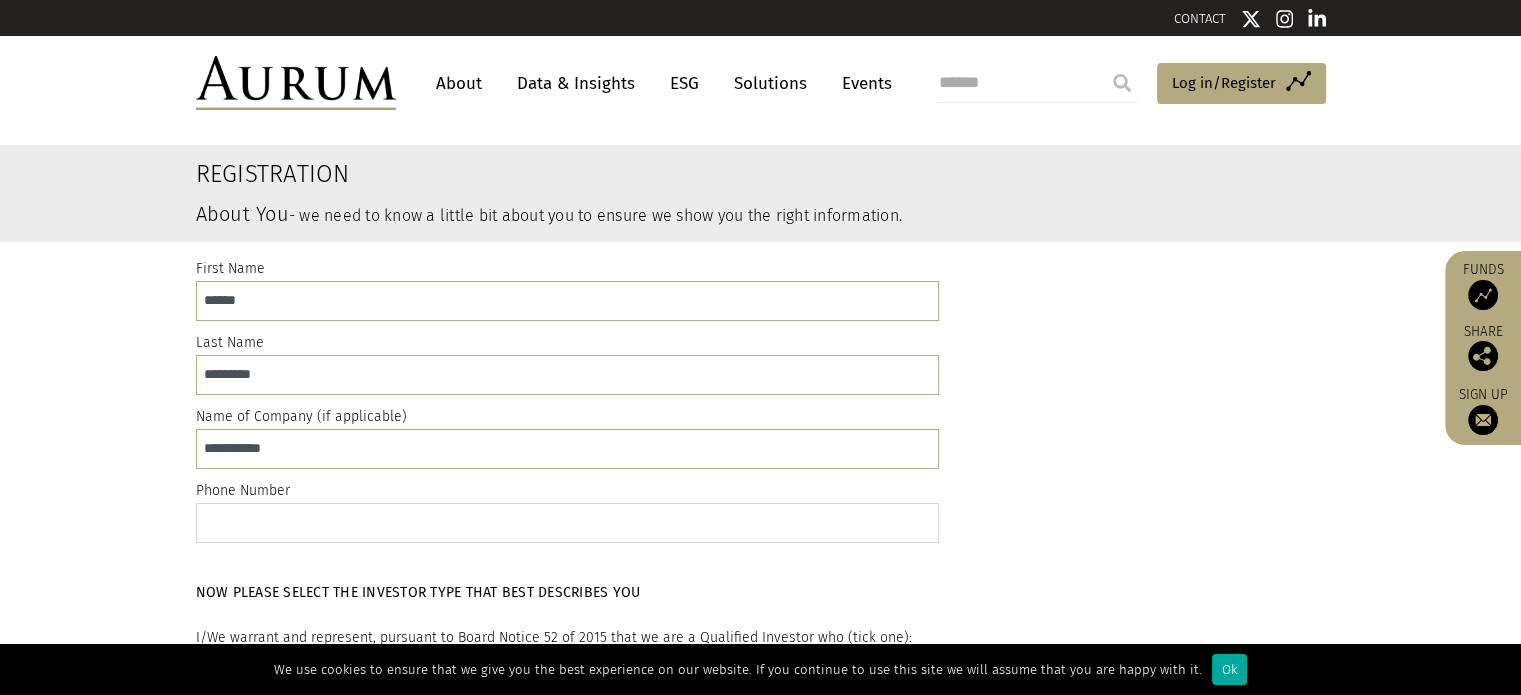 click at bounding box center [567, 523] 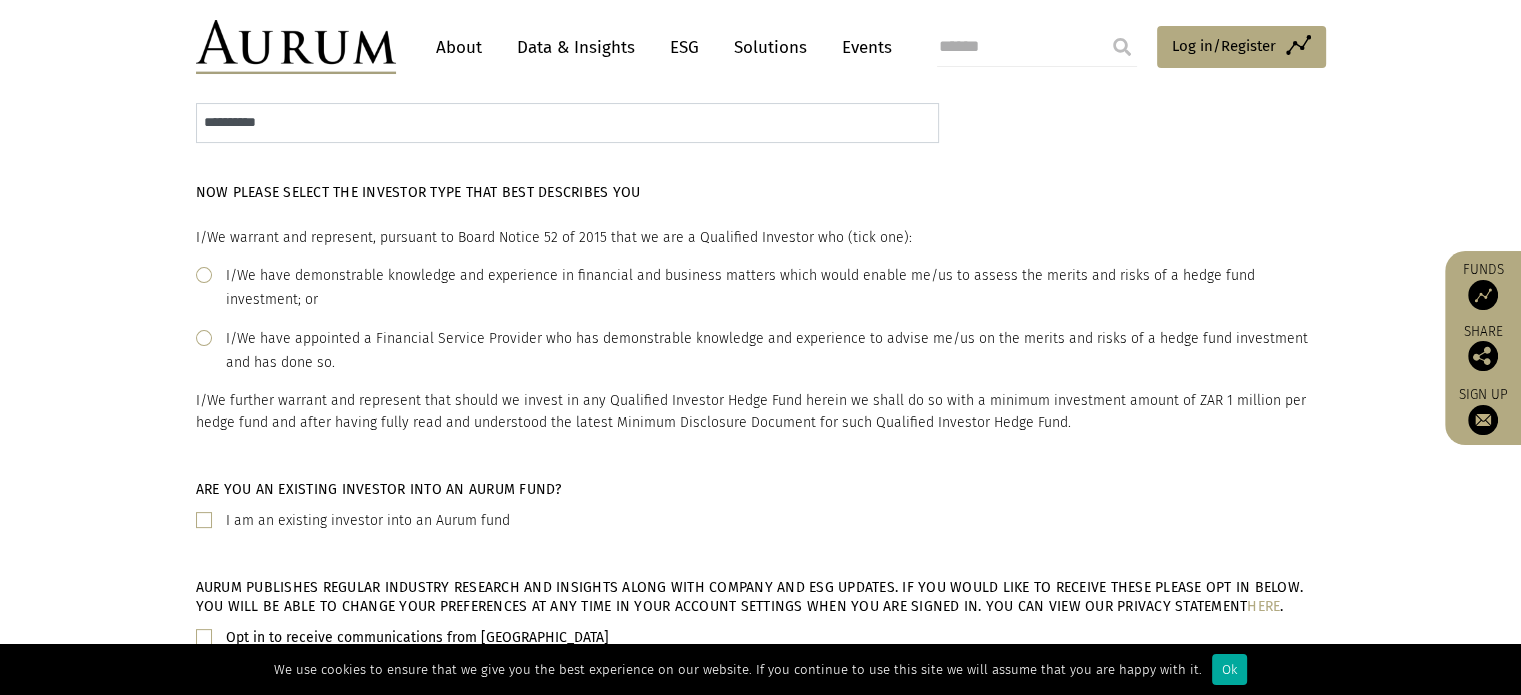 scroll, scrollTop: 500, scrollLeft: 0, axis: vertical 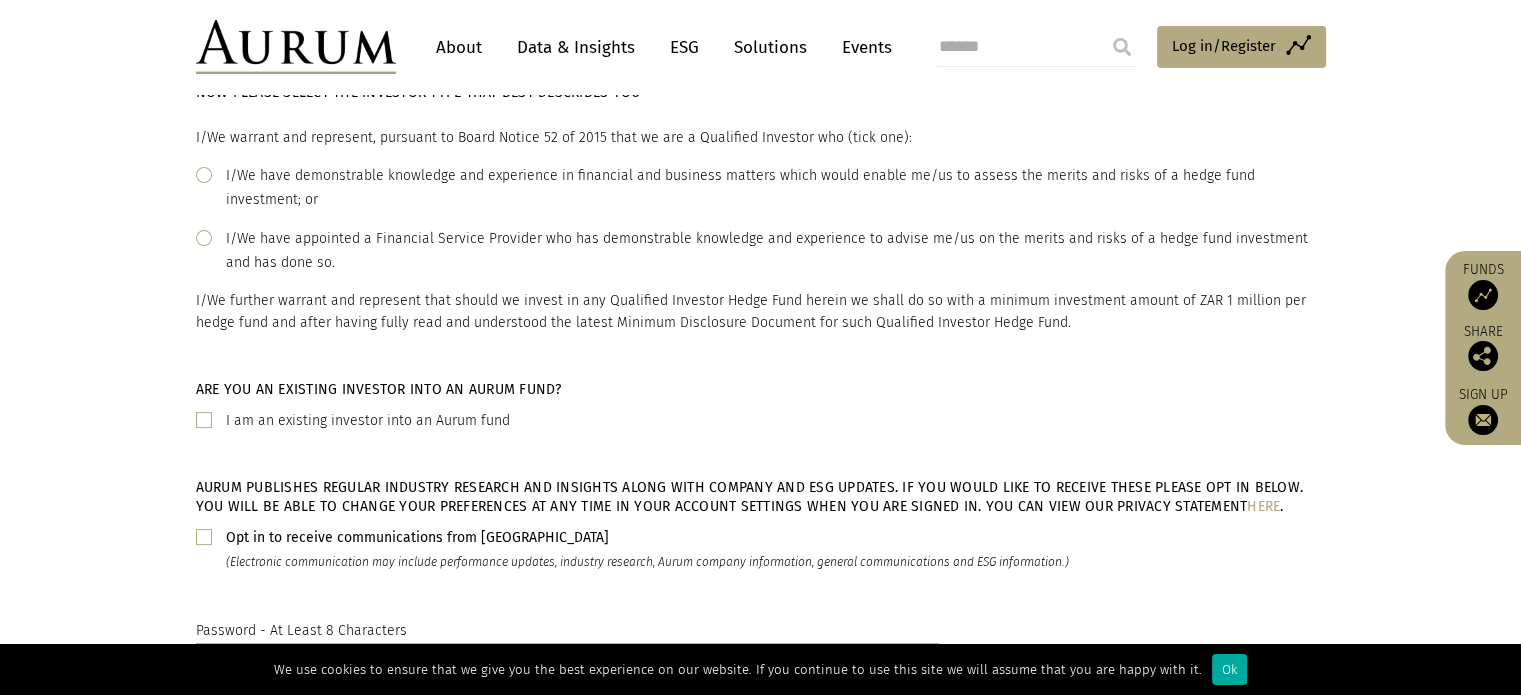 type on "**********" 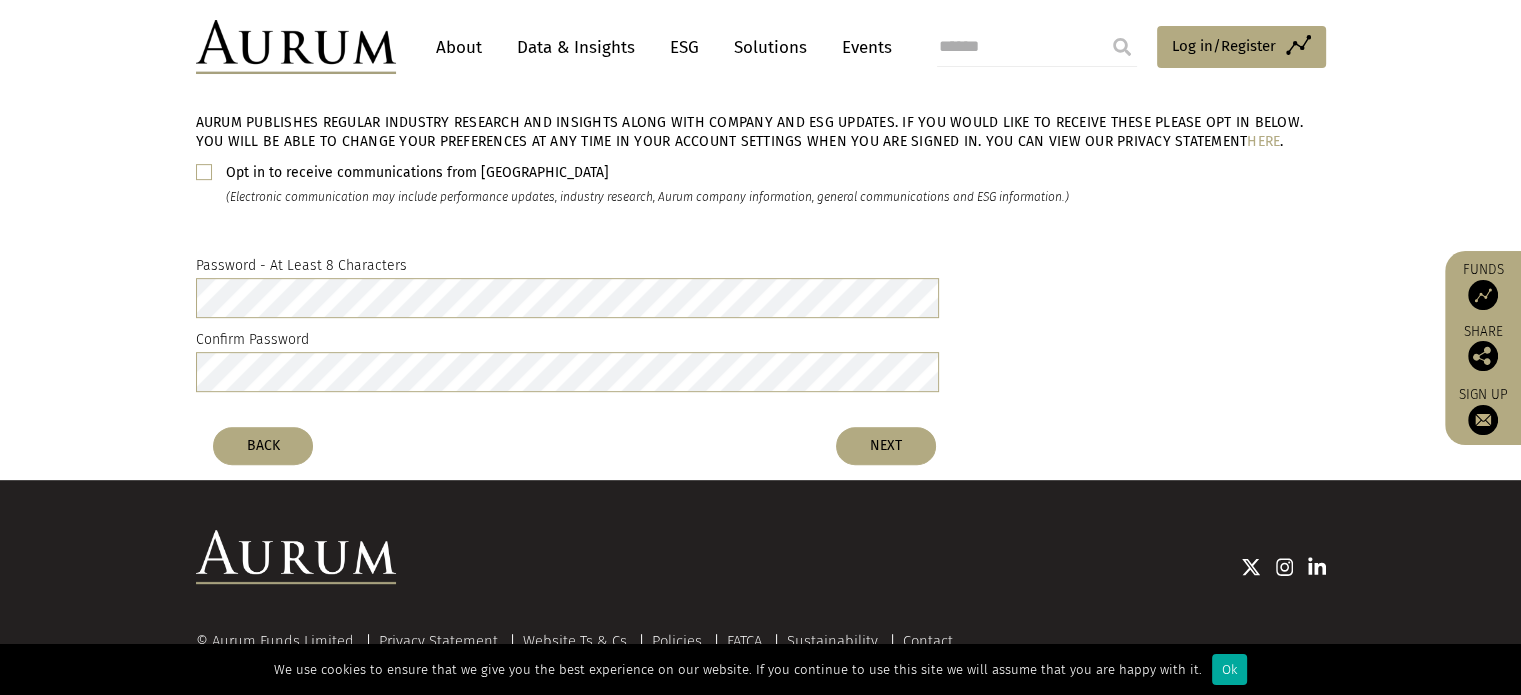 scroll, scrollTop: 890, scrollLeft: 0, axis: vertical 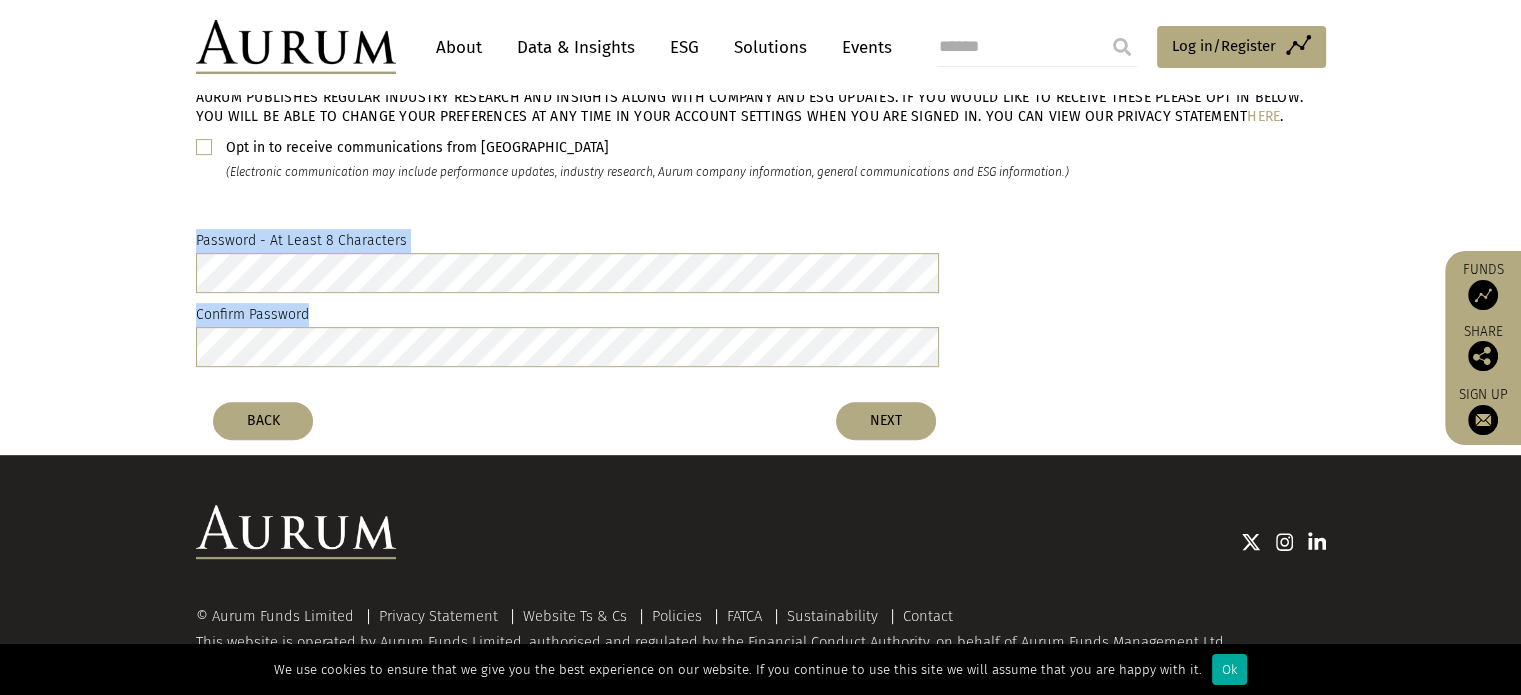 drag, startPoint x: 296, startPoint y: 271, endPoint x: 0, endPoint y: 198, distance: 304.86884 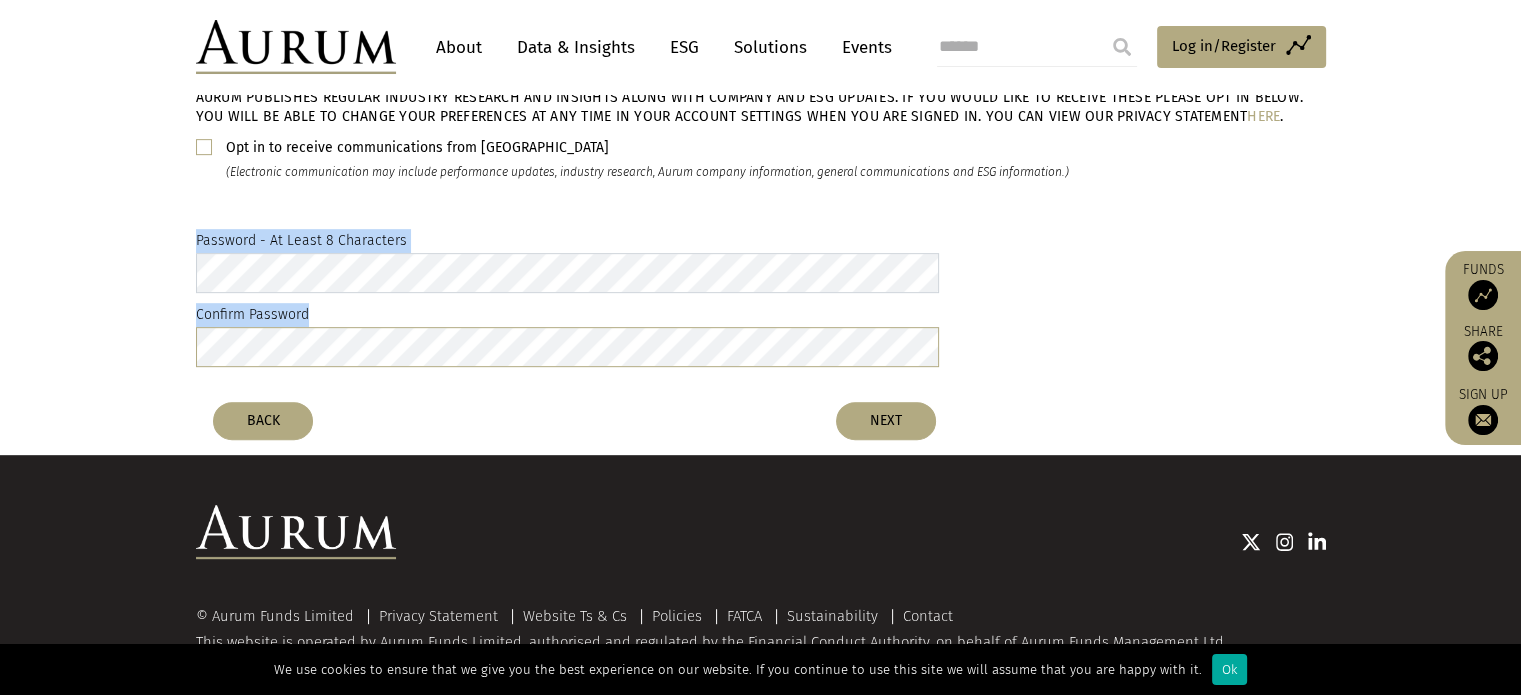 copy on "Password - At Least 8 Characters Confirm Password" 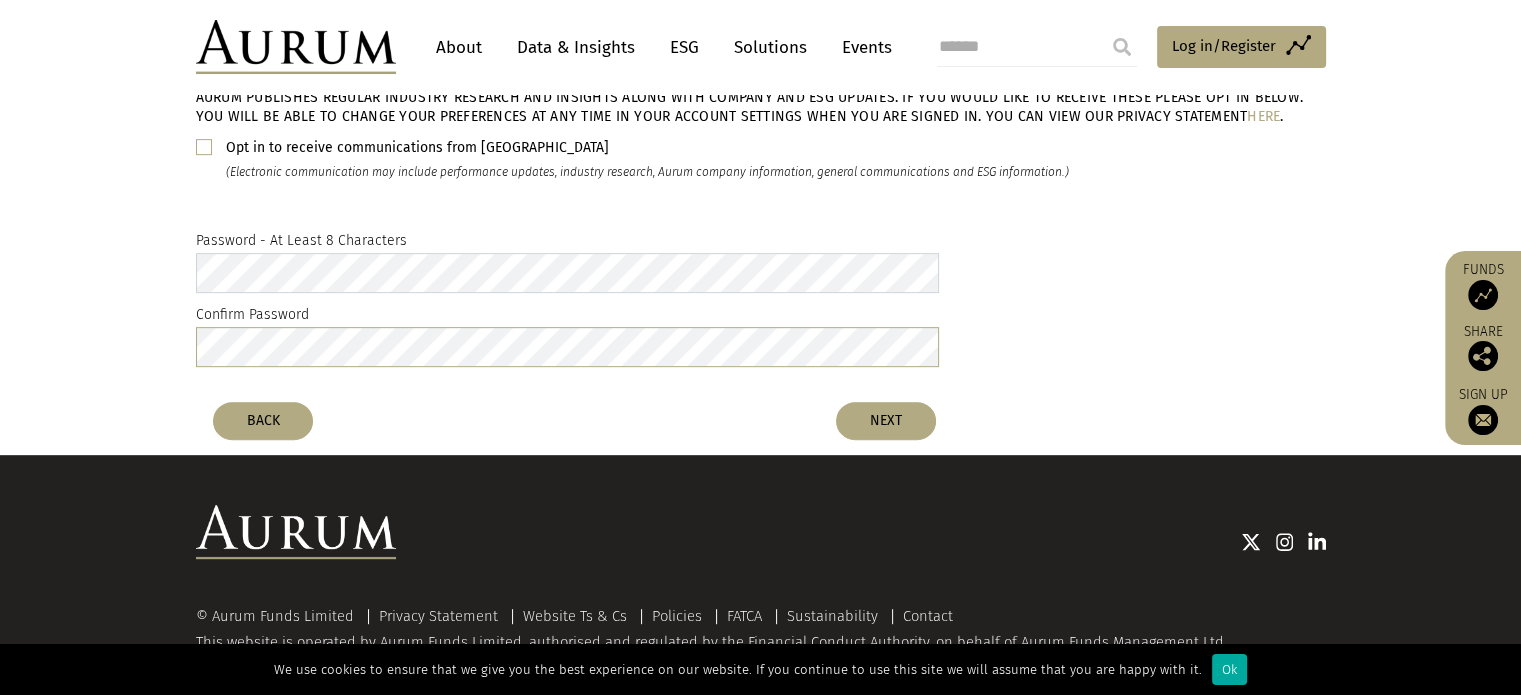 click on "Password - At Least 8 Characters Confirm Password" 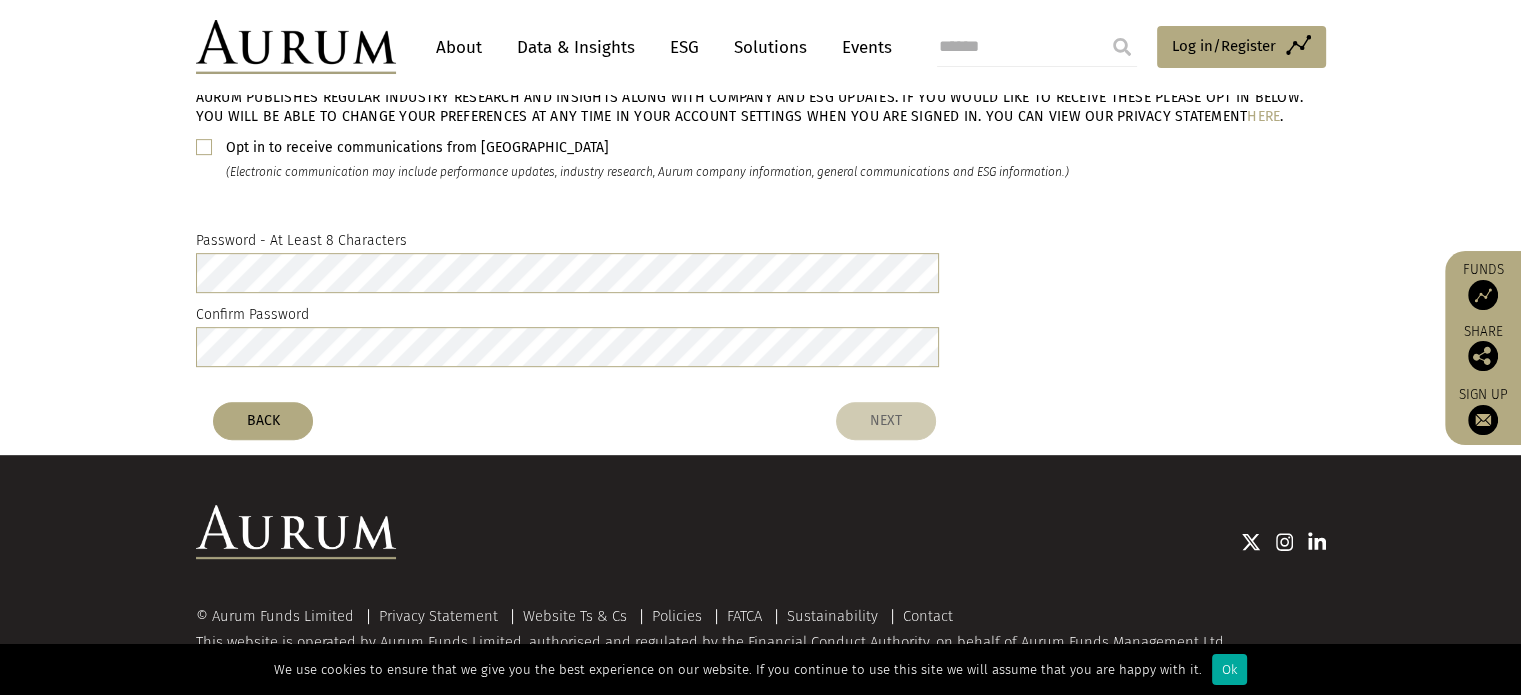 click on "NEXT" at bounding box center [886, 421] 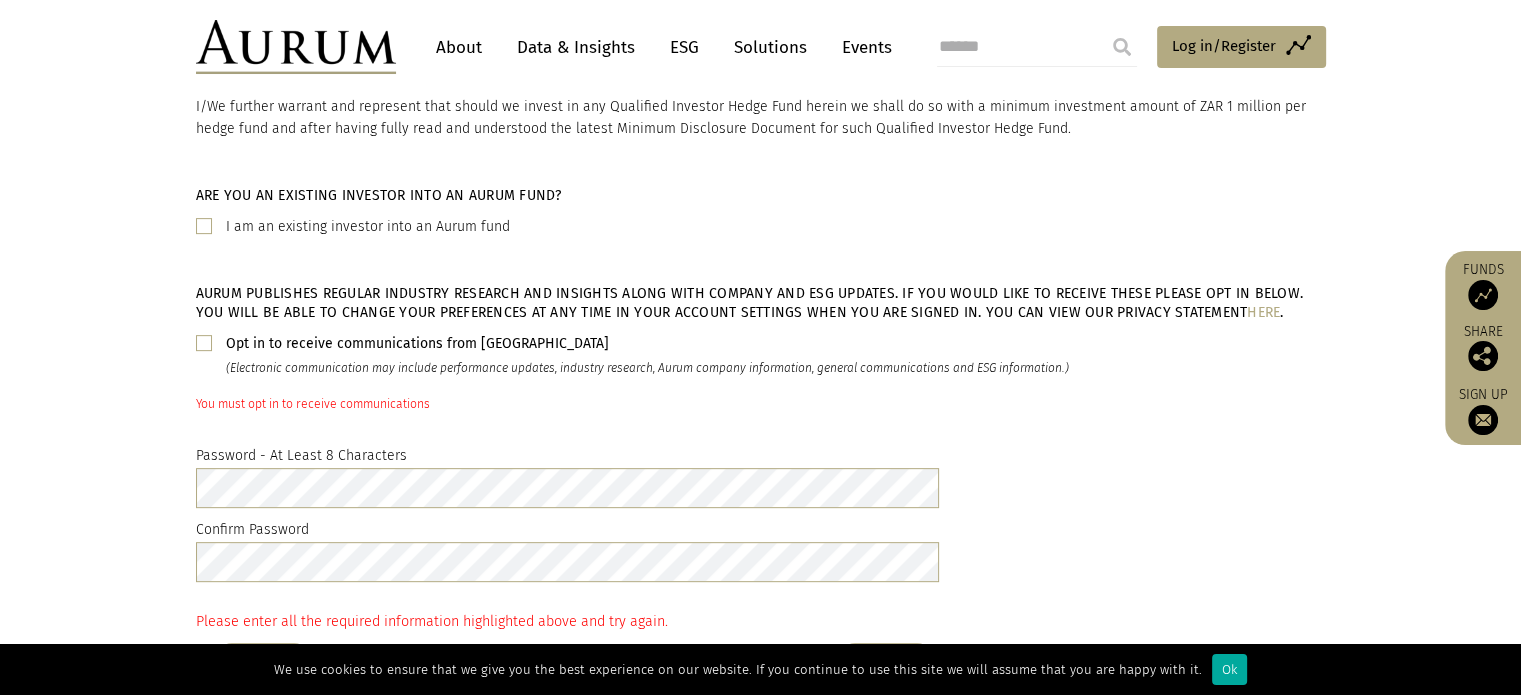 scroll, scrollTop: 690, scrollLeft: 0, axis: vertical 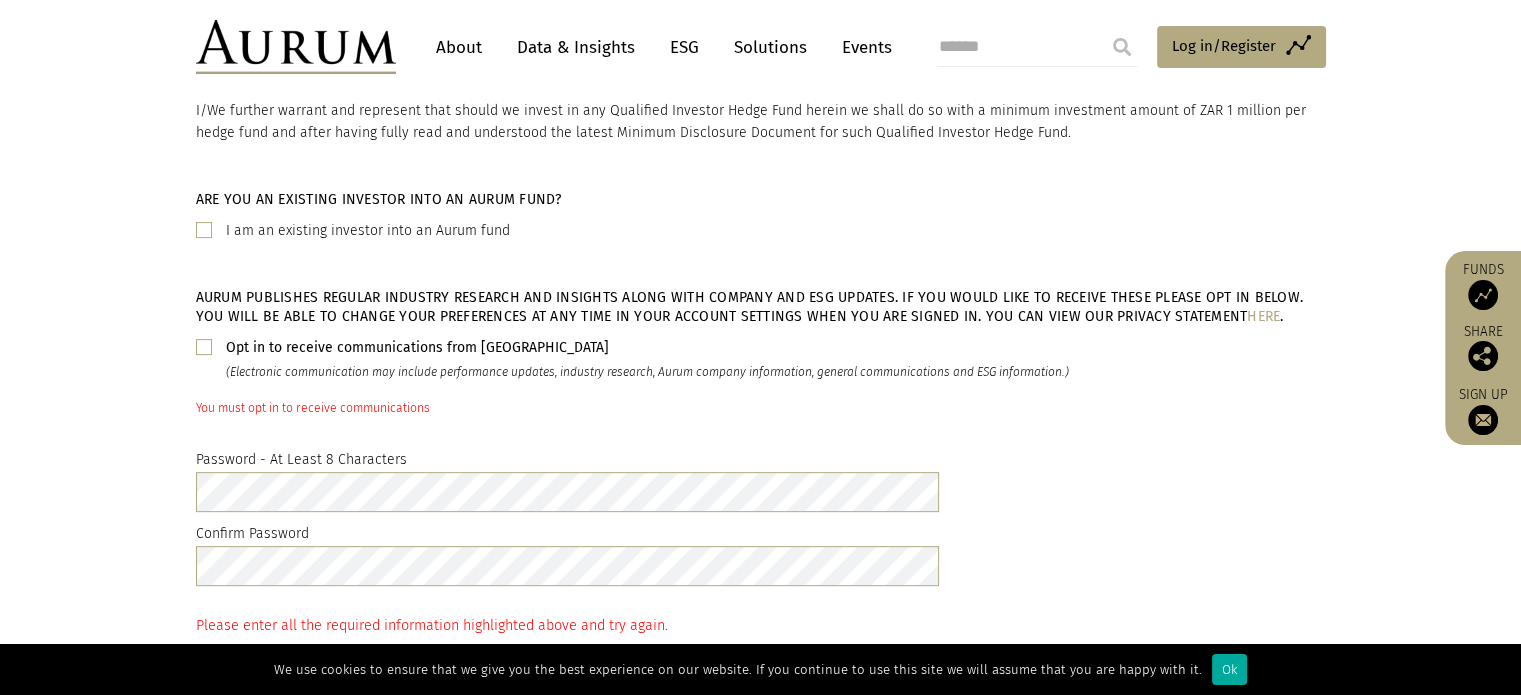 click on "Opt in to receive communications from Aurum (Electronic communication may include performance updates, industry research, Aurum company information, general communications and ESG information.)" 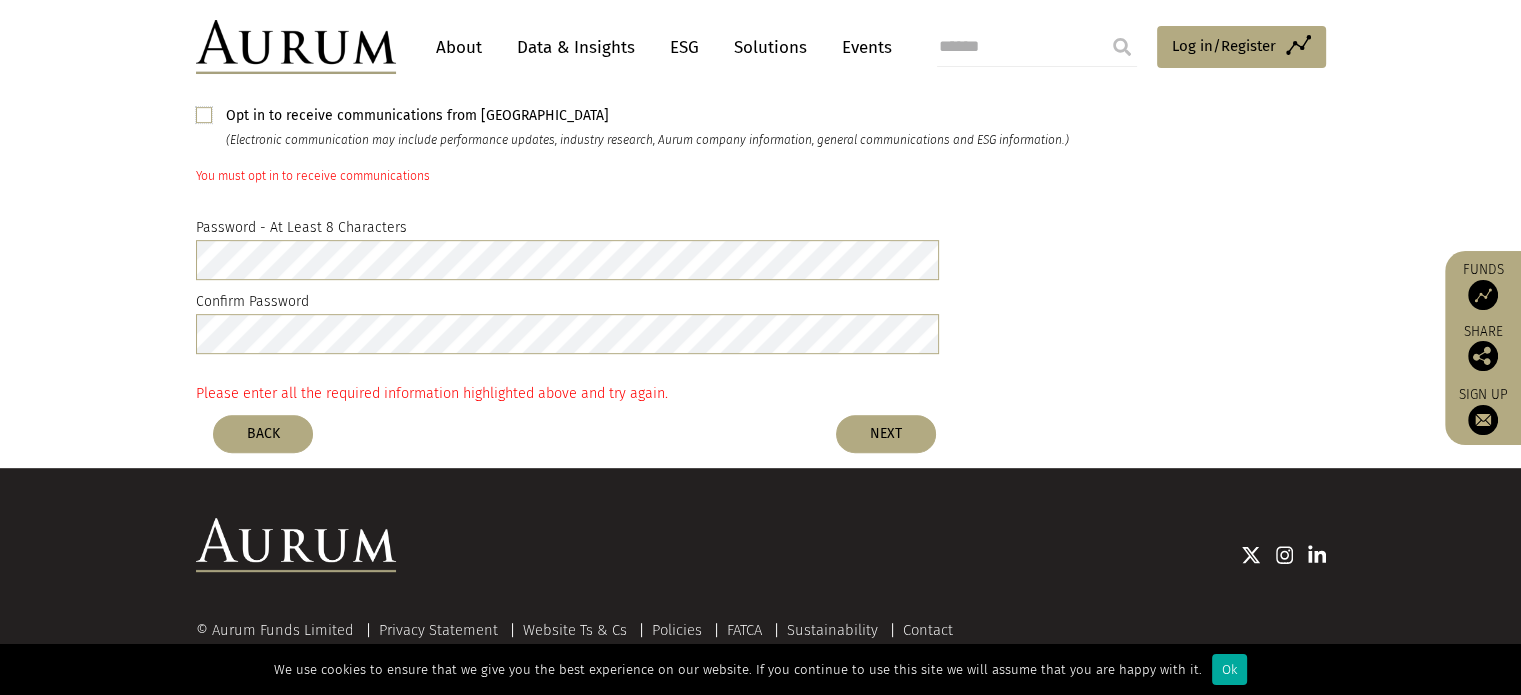 scroll, scrollTop: 936, scrollLeft: 0, axis: vertical 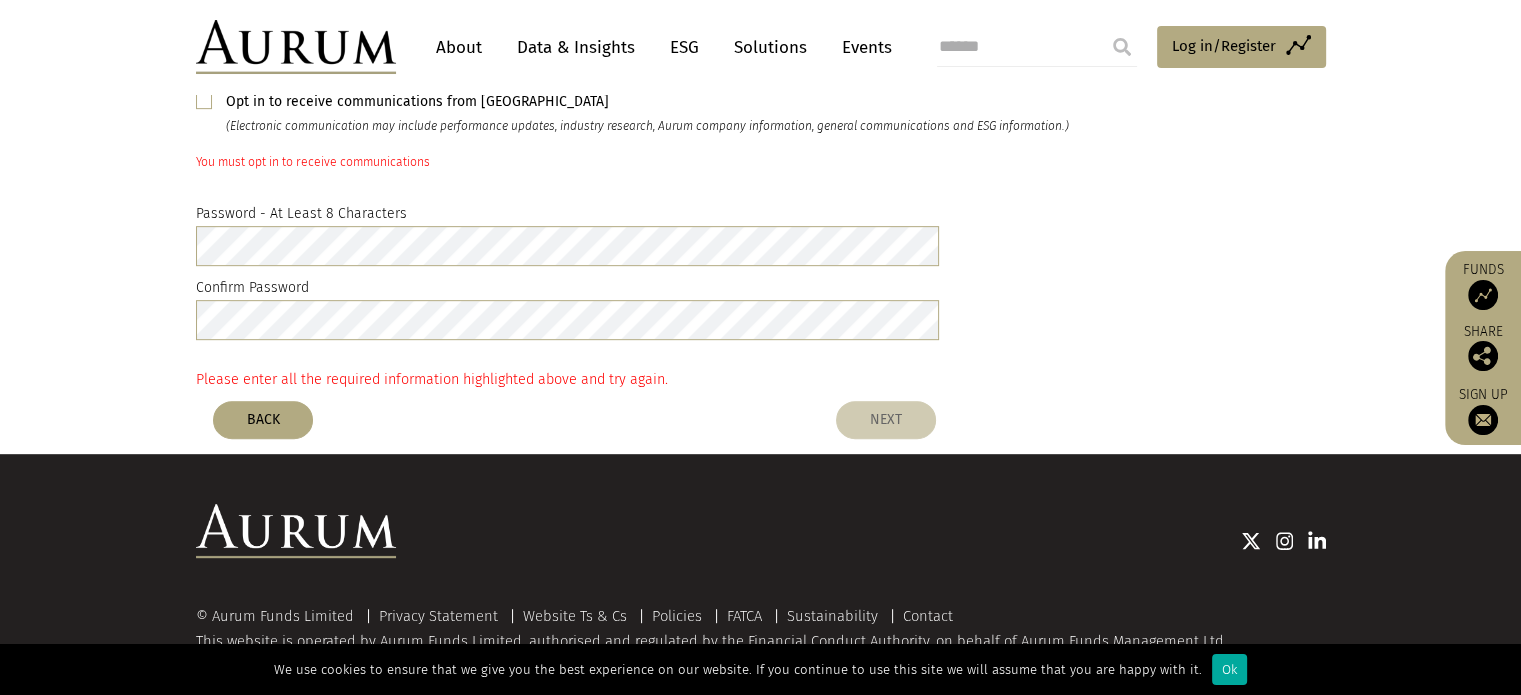 click on "NEXT" at bounding box center (886, 420) 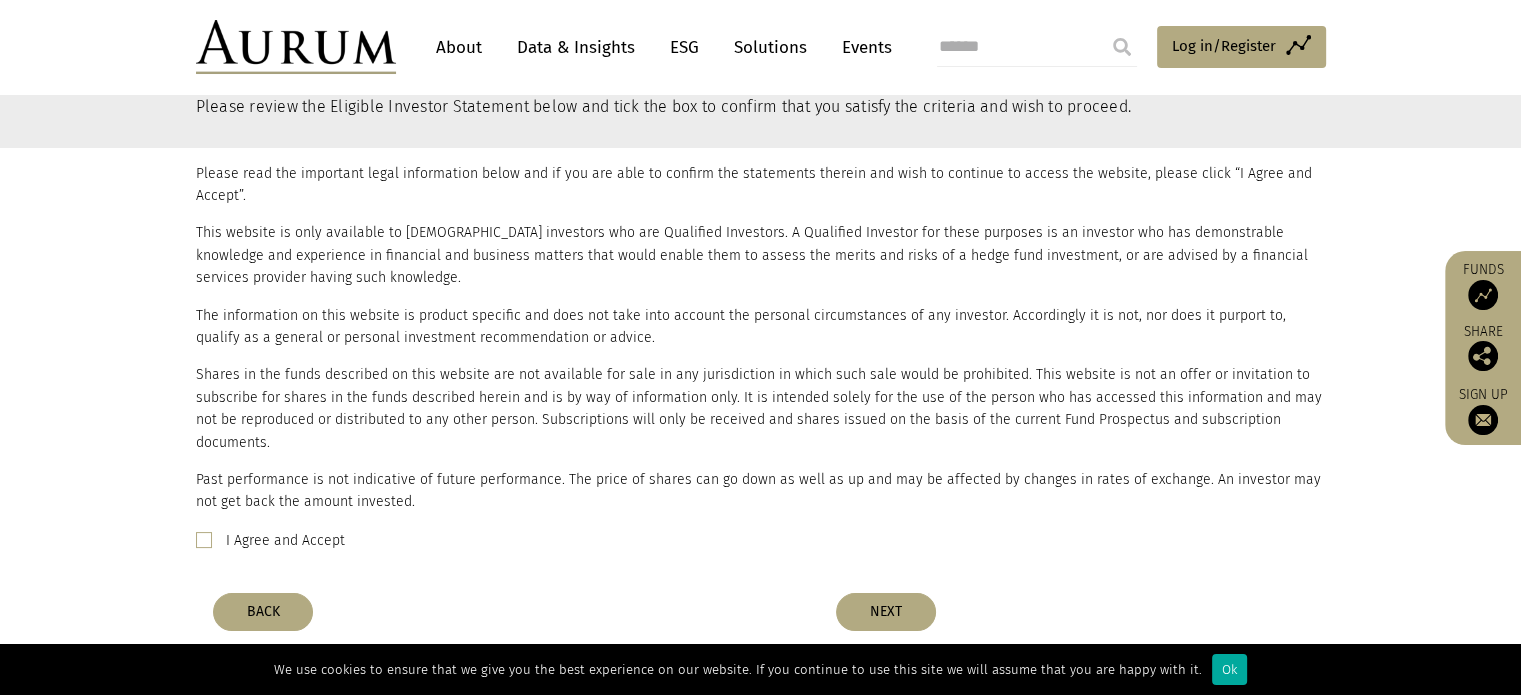 scroll, scrollTop: 337, scrollLeft: 0, axis: vertical 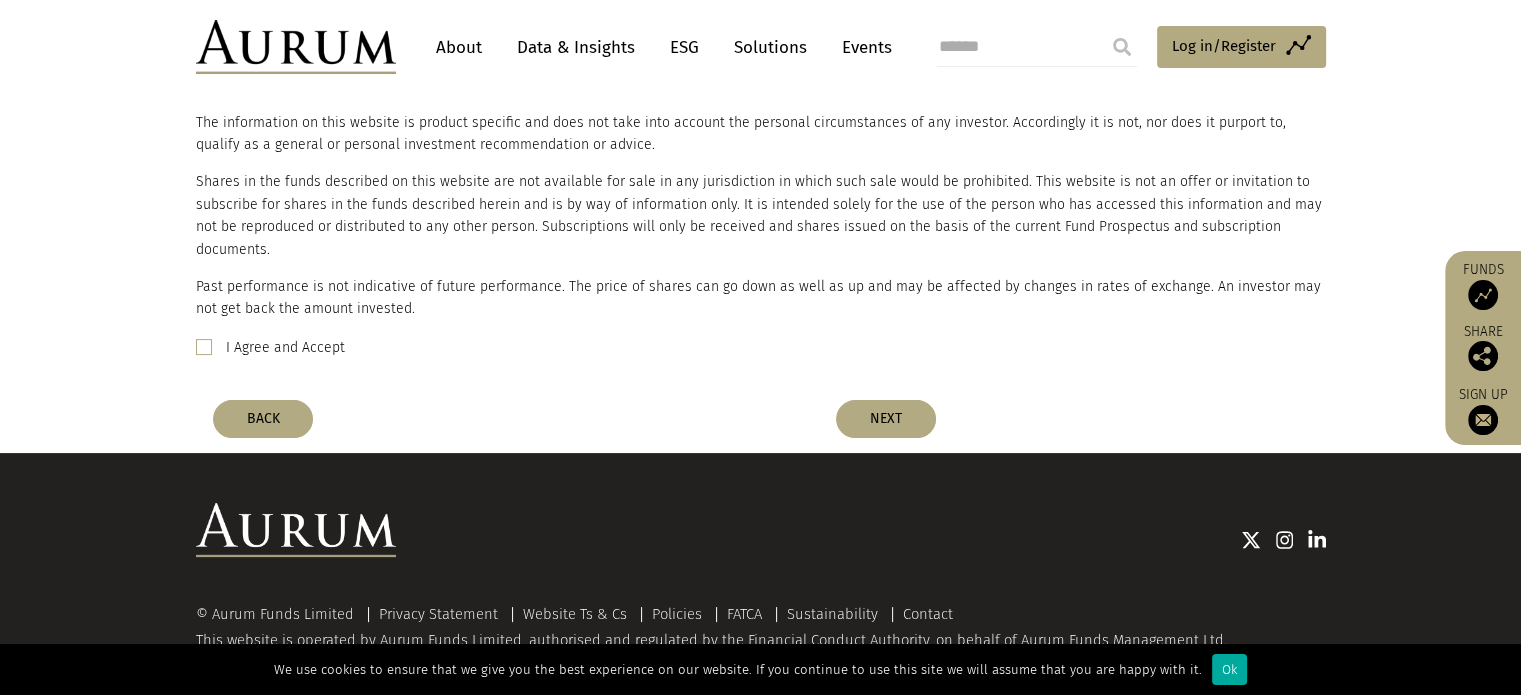 click on "I Agree and Accept" at bounding box center (761, 348) 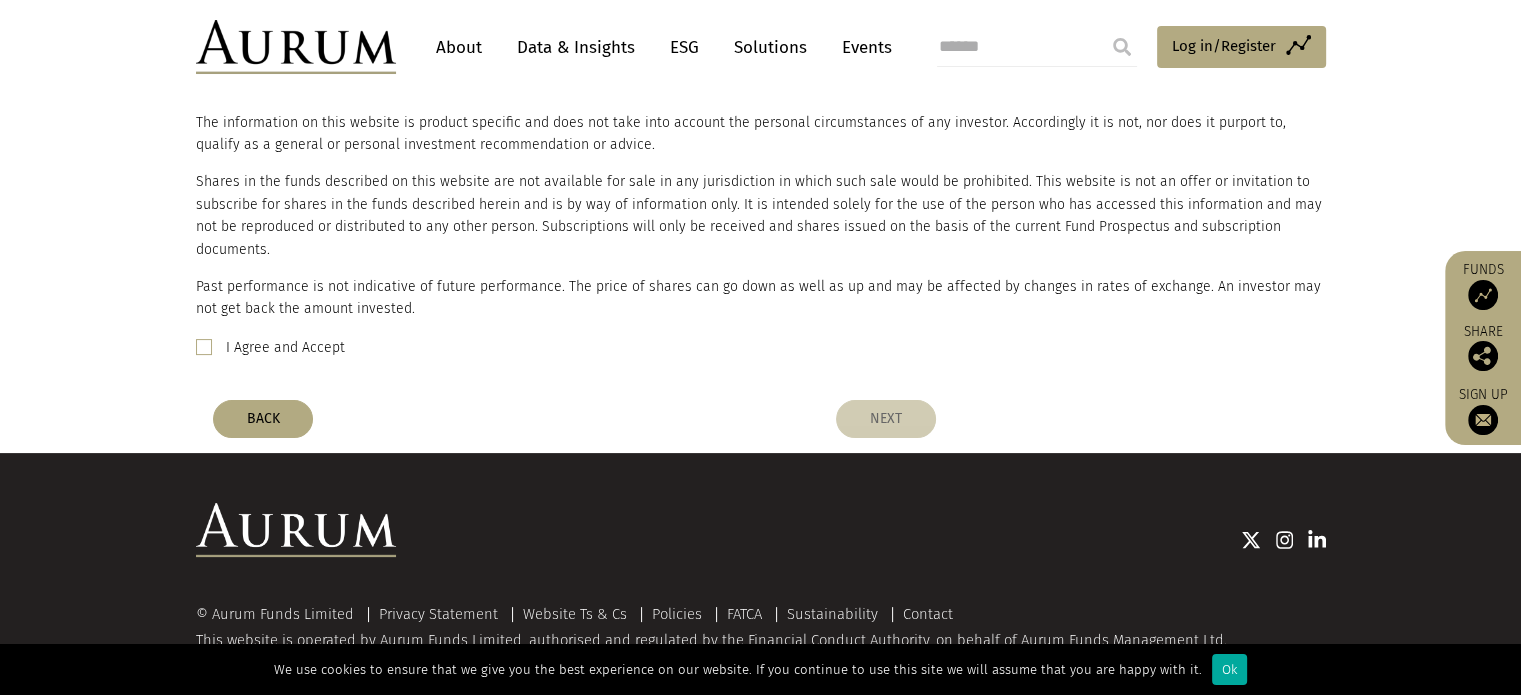 click on "NEXT" at bounding box center [886, 419] 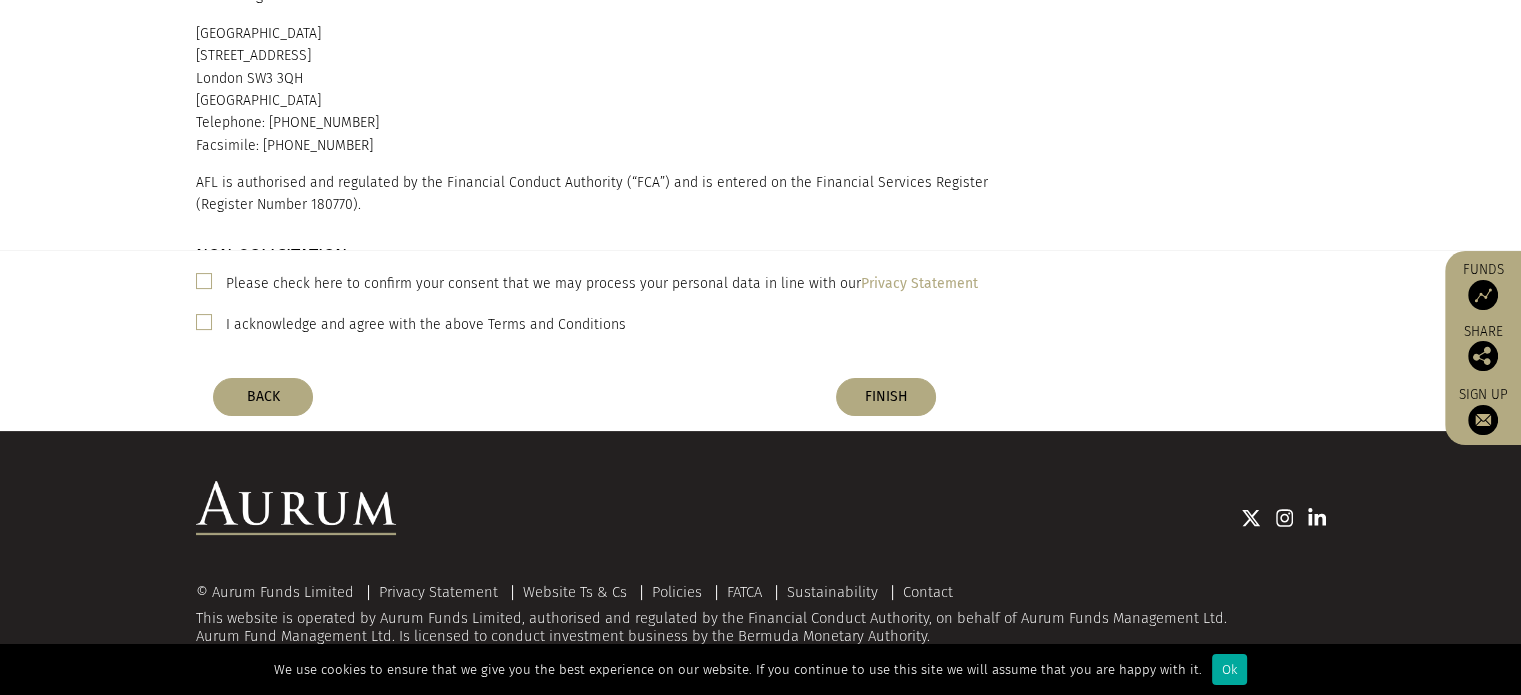 scroll, scrollTop: 384, scrollLeft: 0, axis: vertical 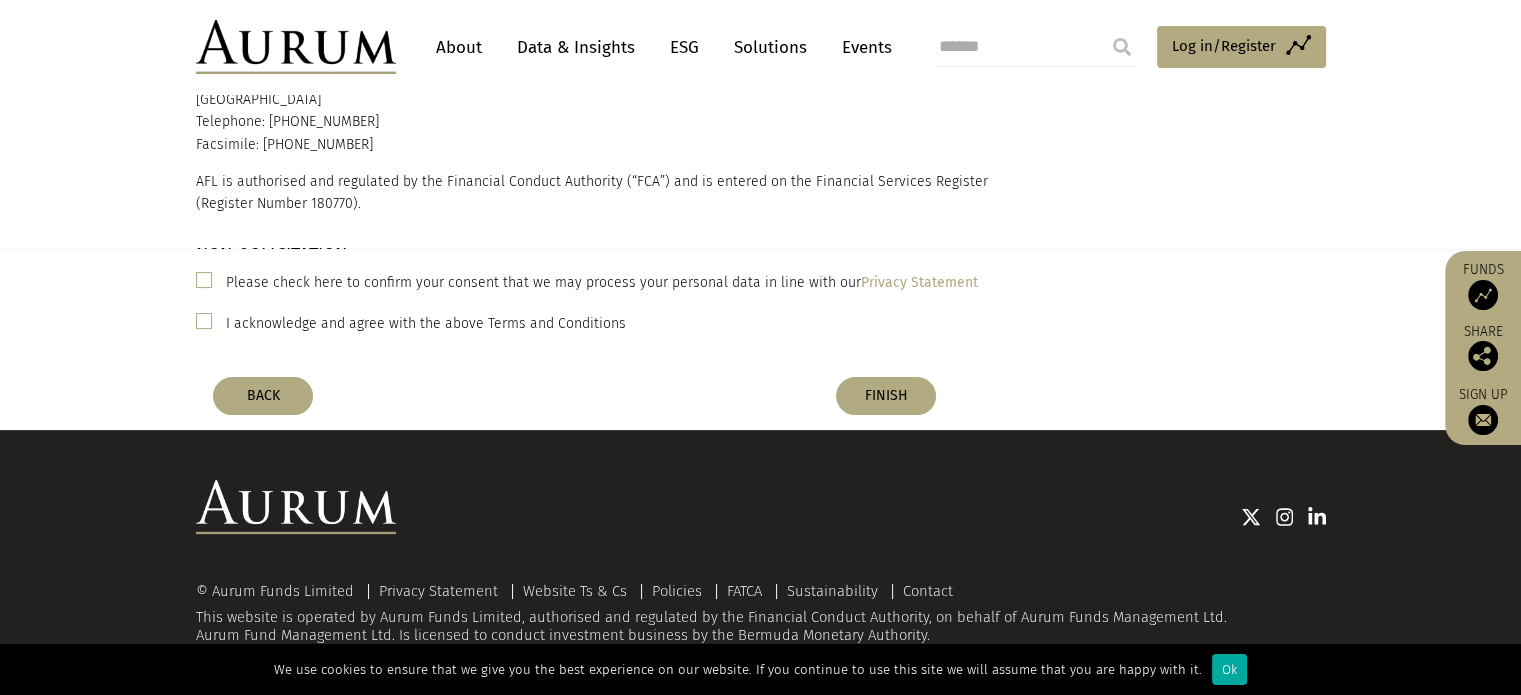click at bounding box center (204, 321) 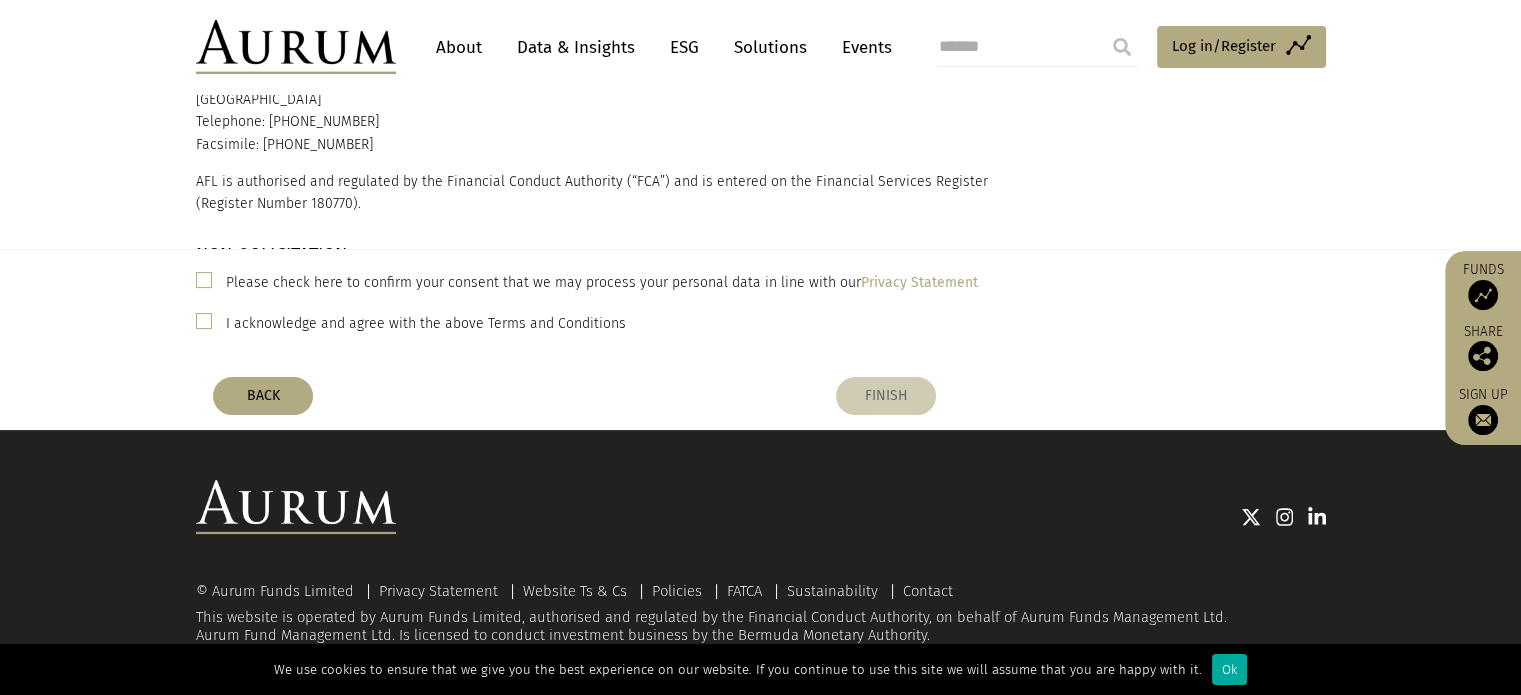 click on "FINISH" at bounding box center [886, 396] 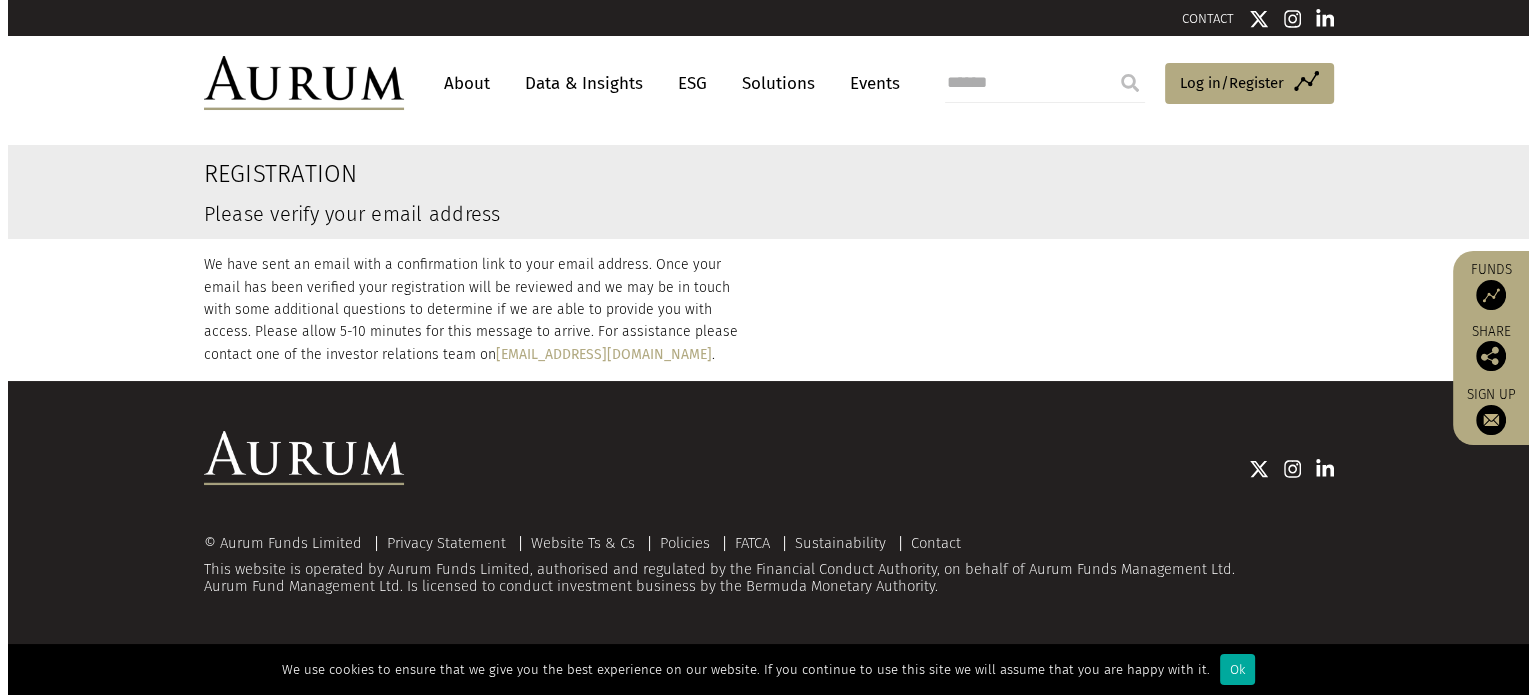 scroll, scrollTop: 0, scrollLeft: 0, axis: both 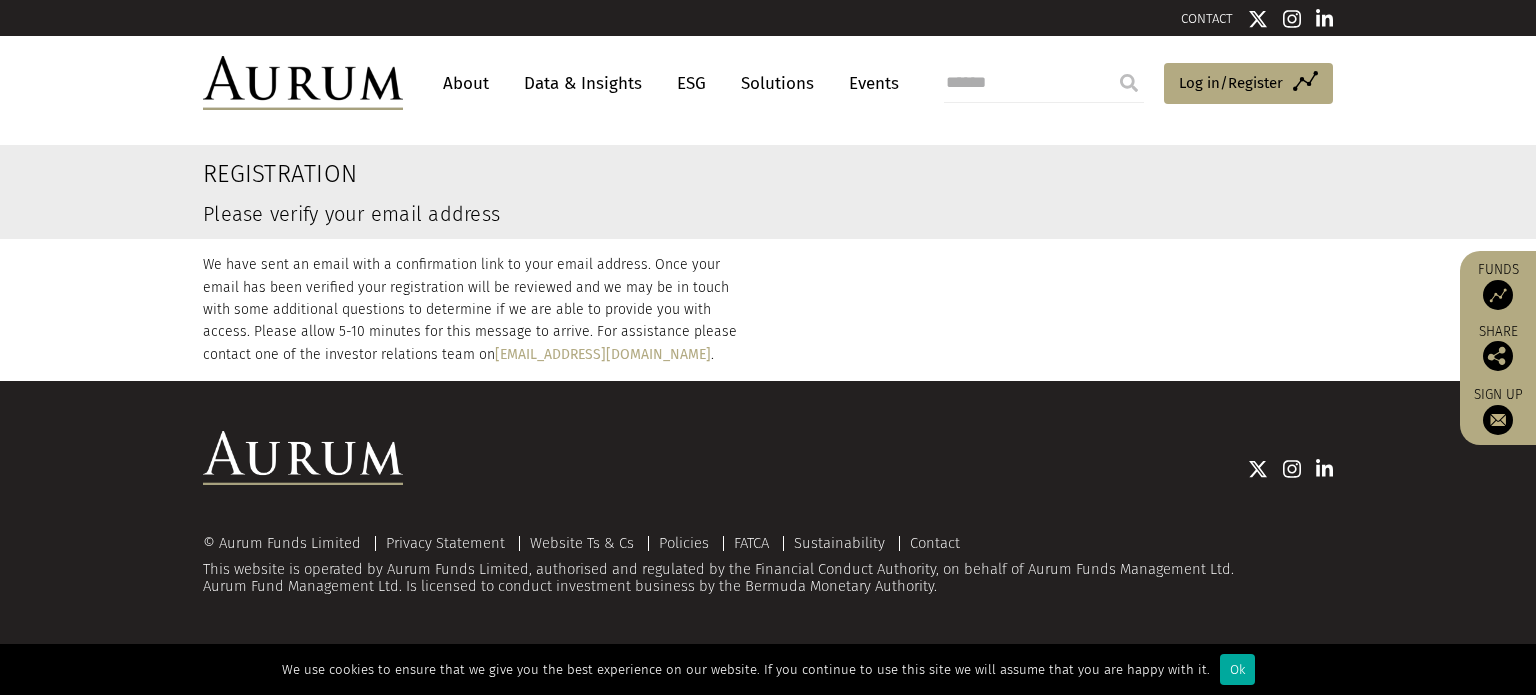 drag, startPoint x: 863, startPoint y: 395, endPoint x: 648, endPoint y: 371, distance: 216.33539 